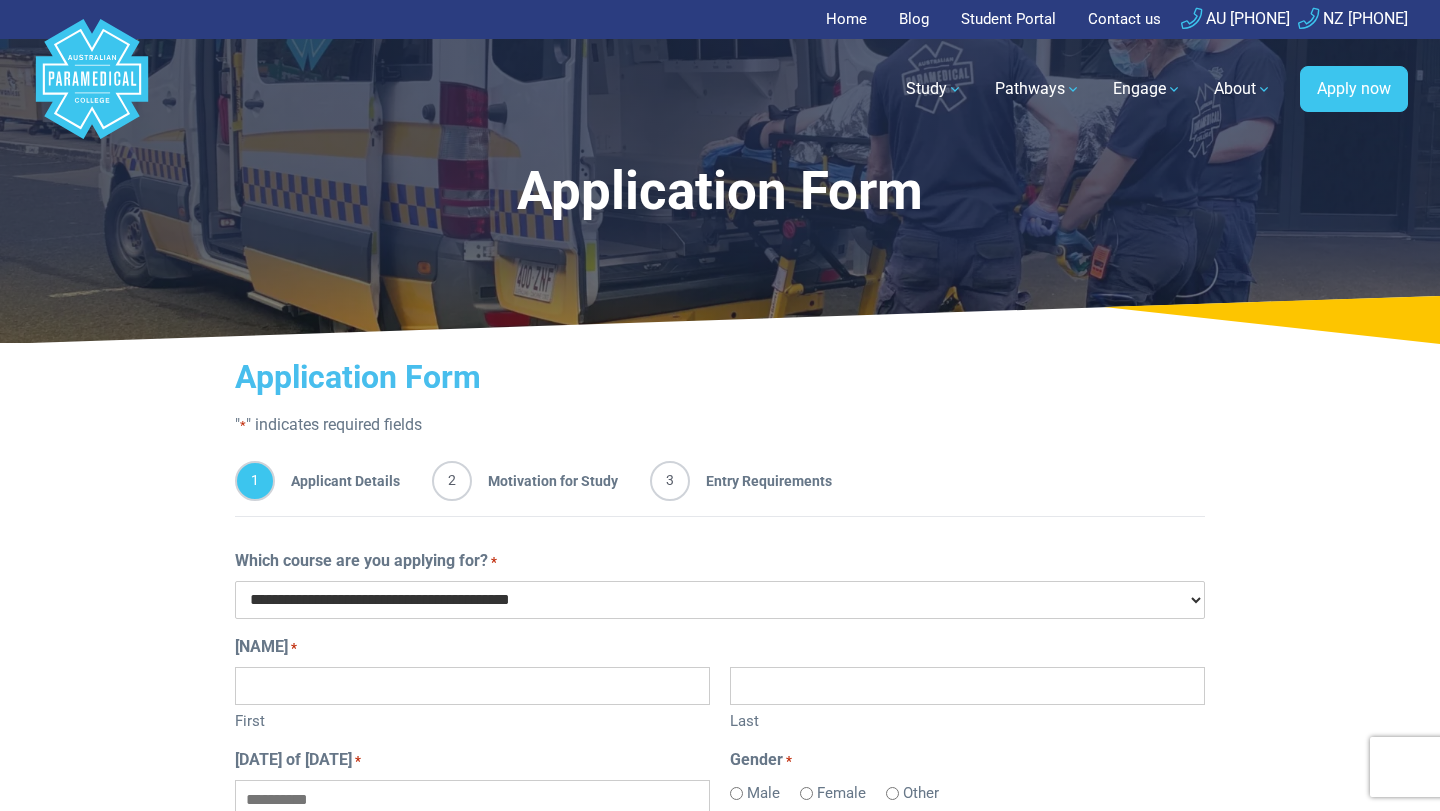 scroll, scrollTop: 0, scrollLeft: 0, axis: both 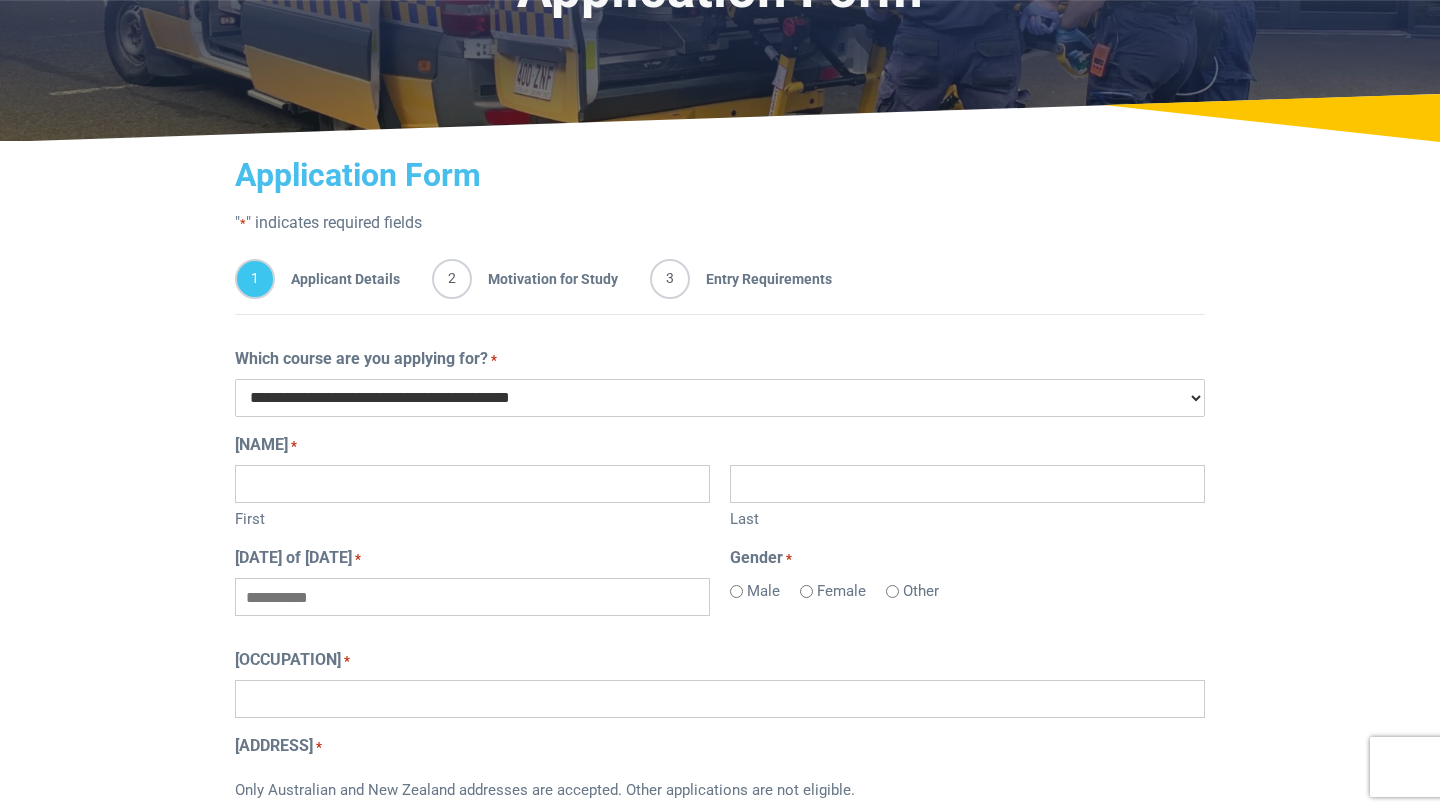 click on "**********" at bounding box center [720, 398] 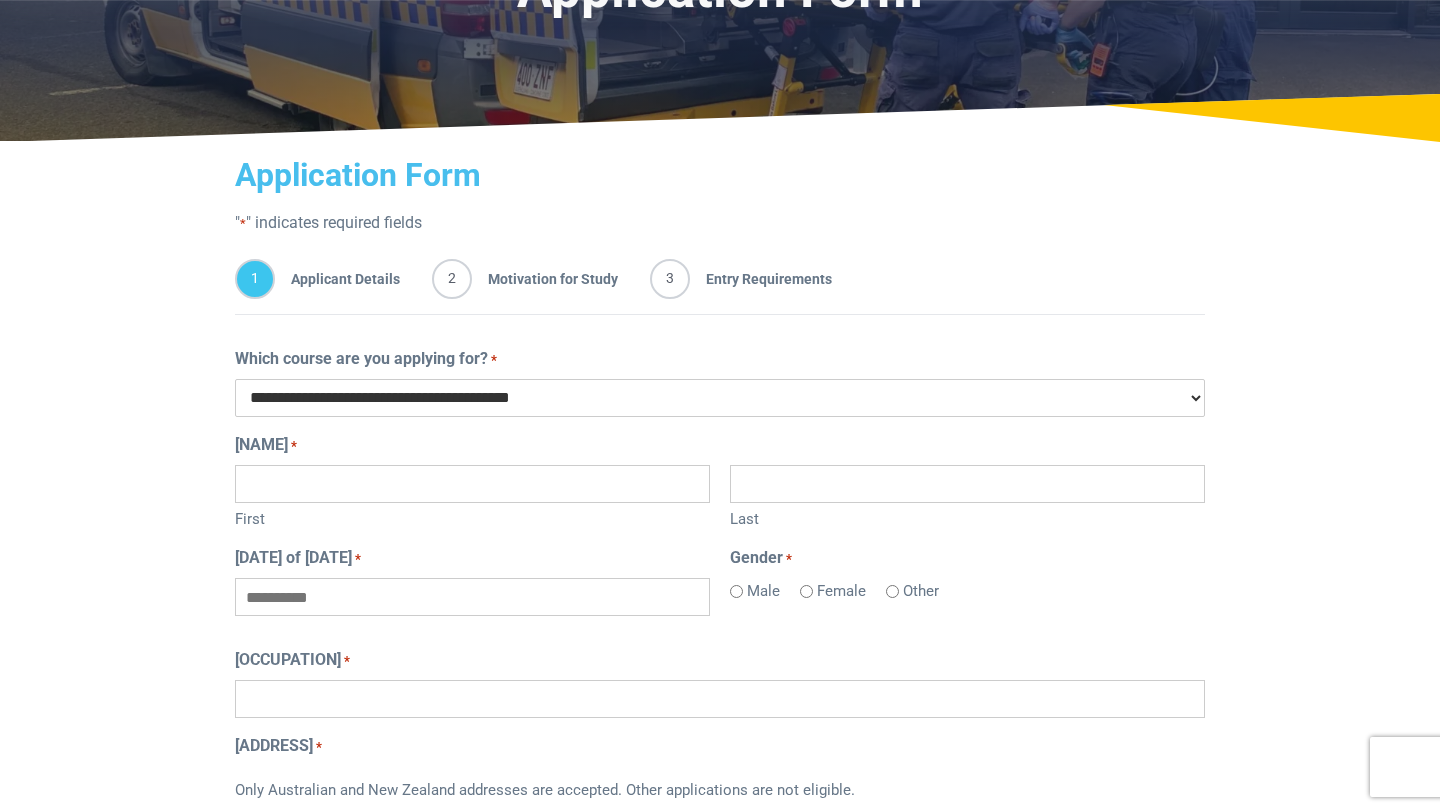 select on "**********" 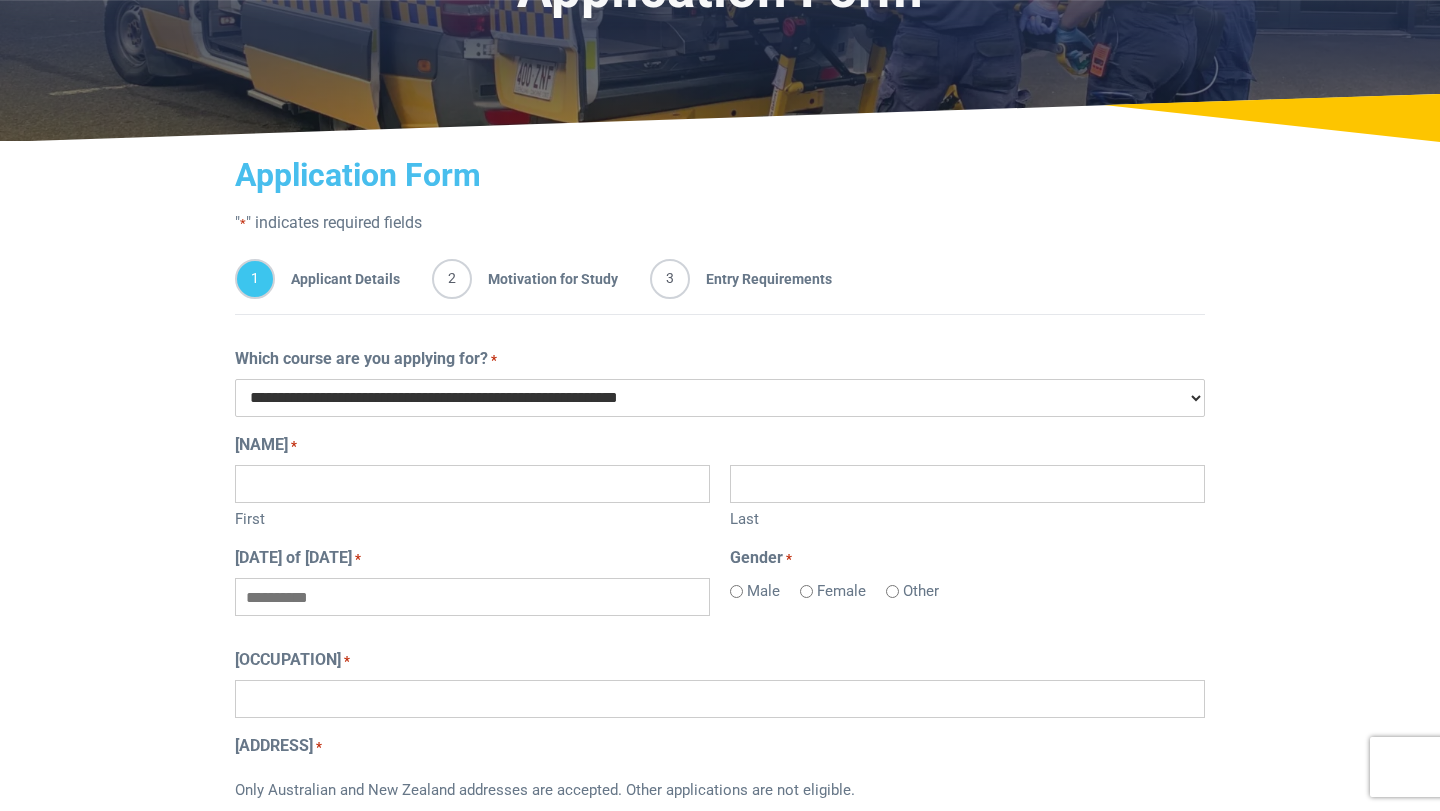 click on "**********" at bounding box center (720, 398) 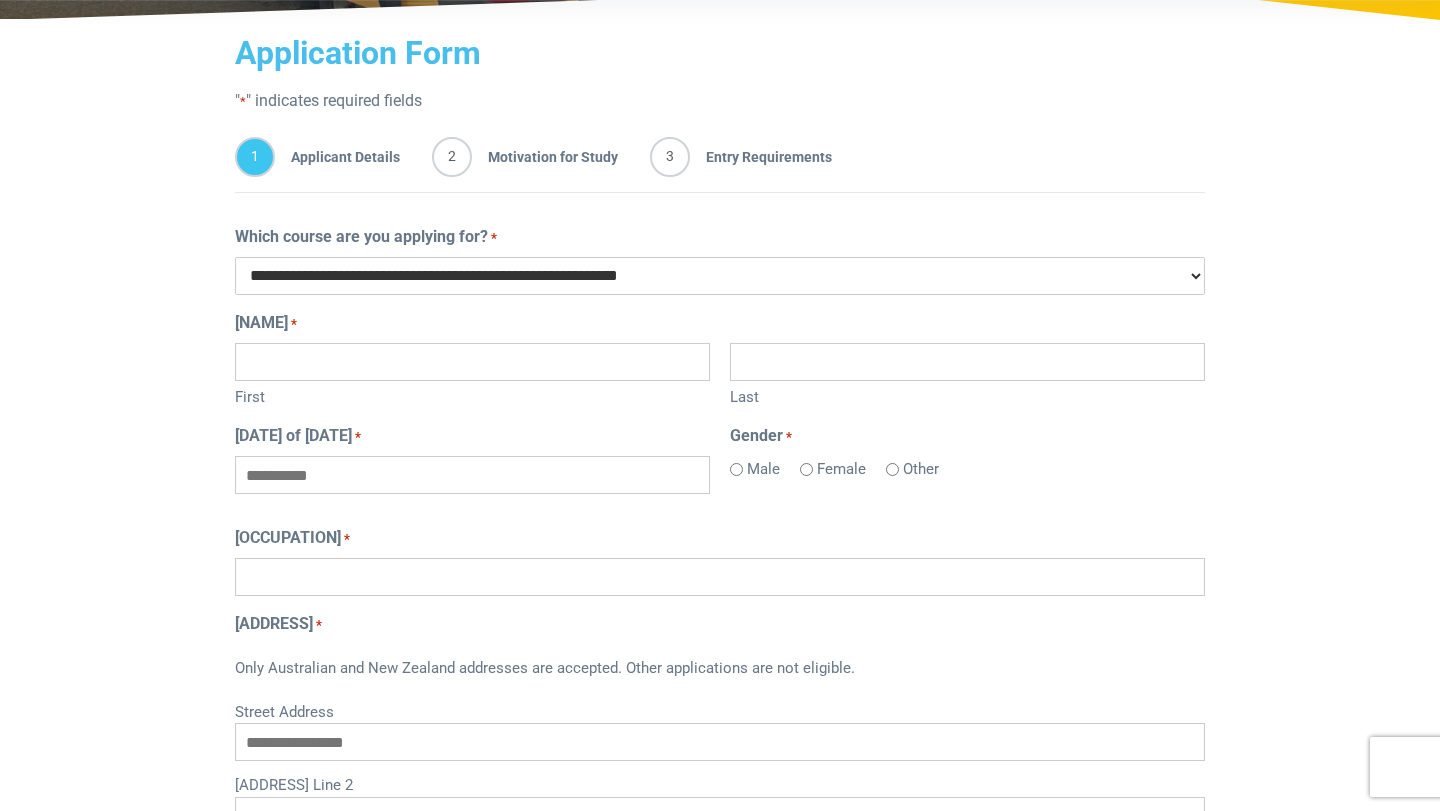 scroll, scrollTop: 310, scrollLeft: 0, axis: vertical 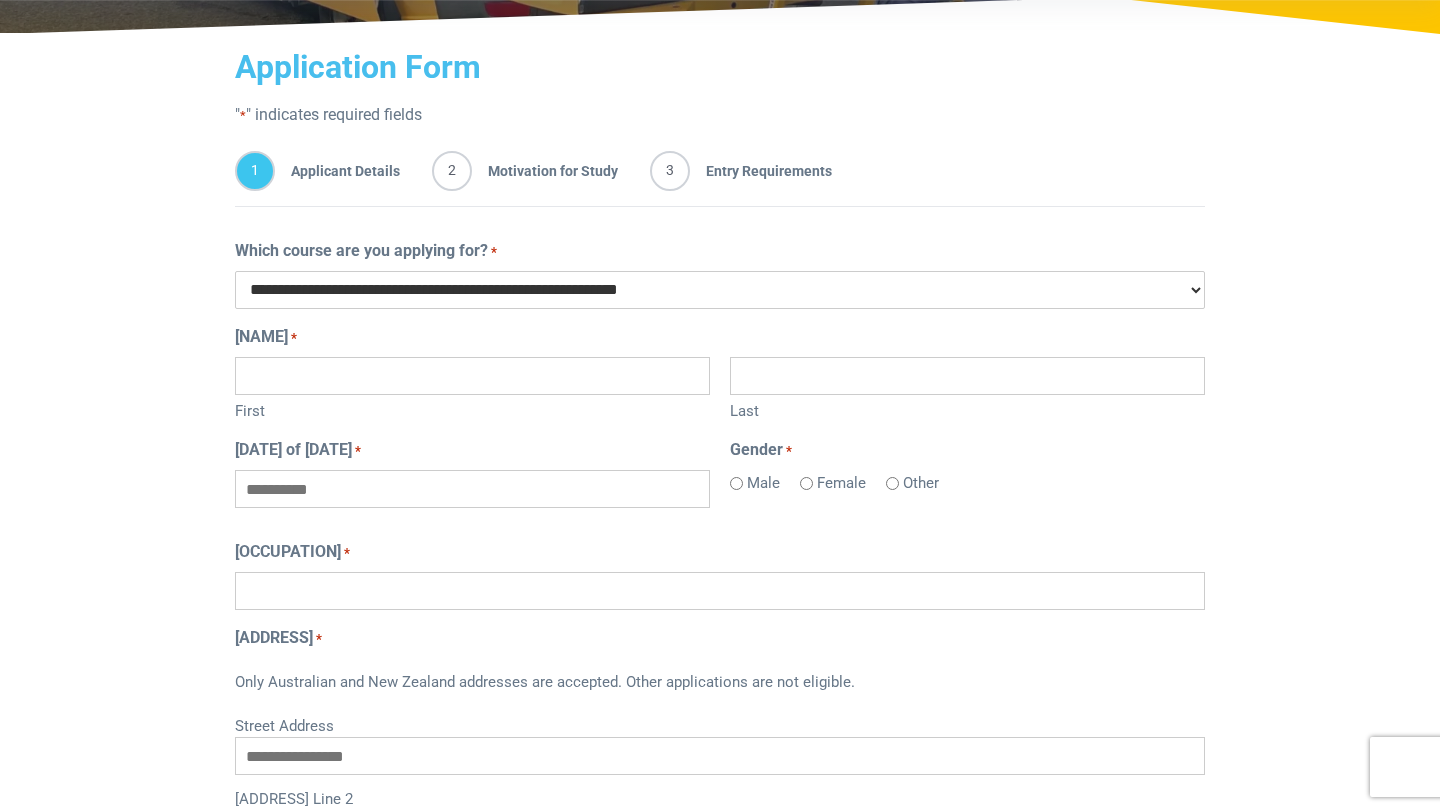 click on "First" at bounding box center [472, 376] 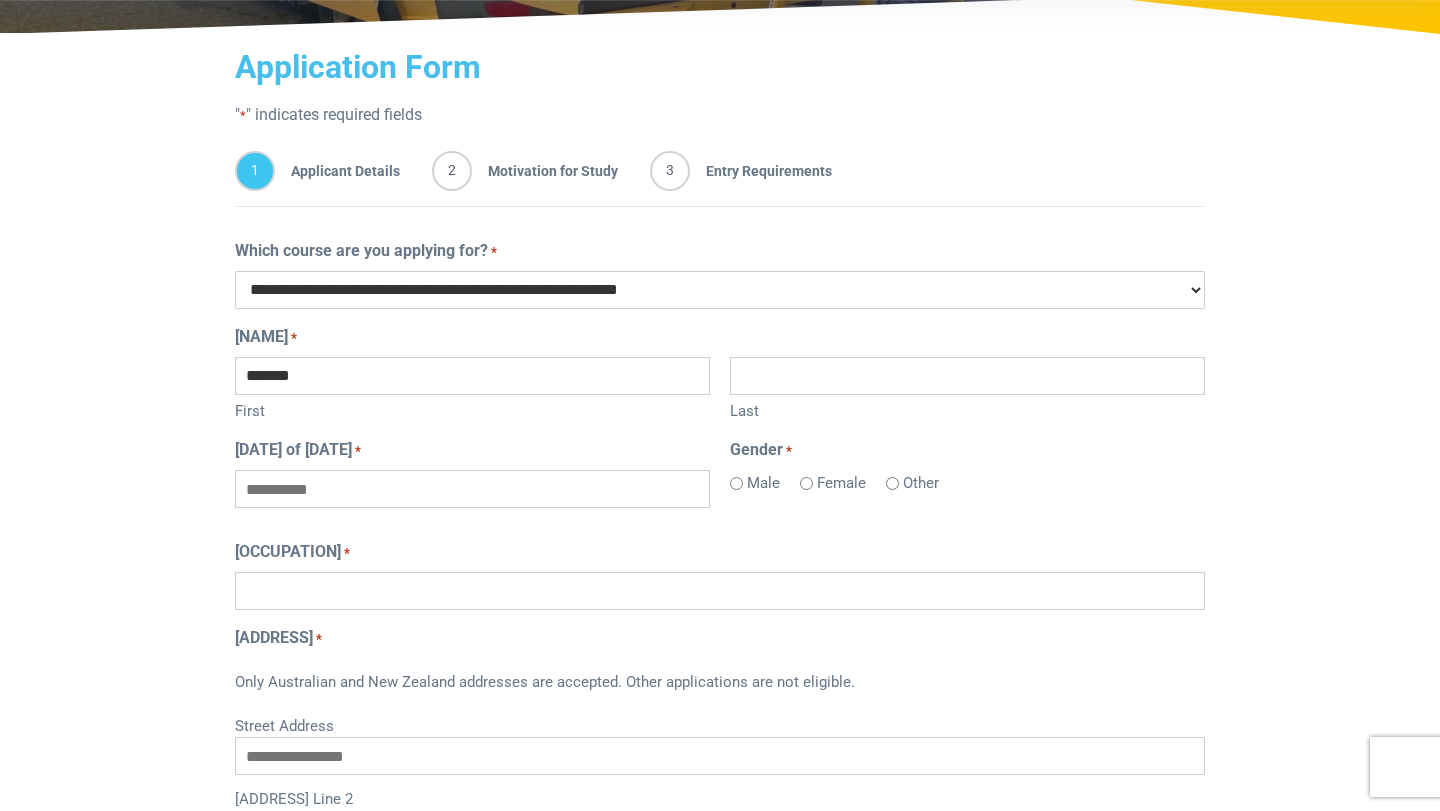 type on "*****" 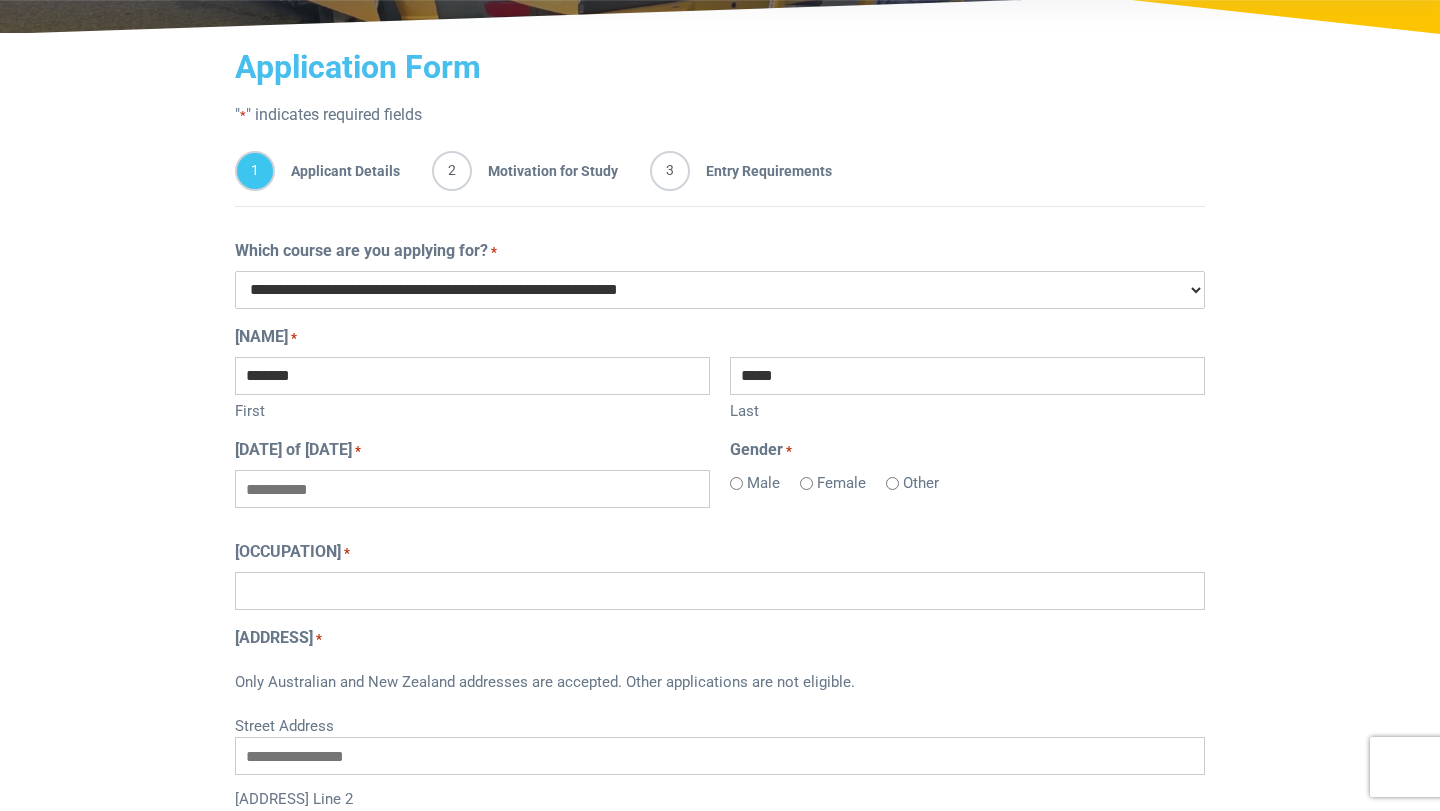 type on "**********" 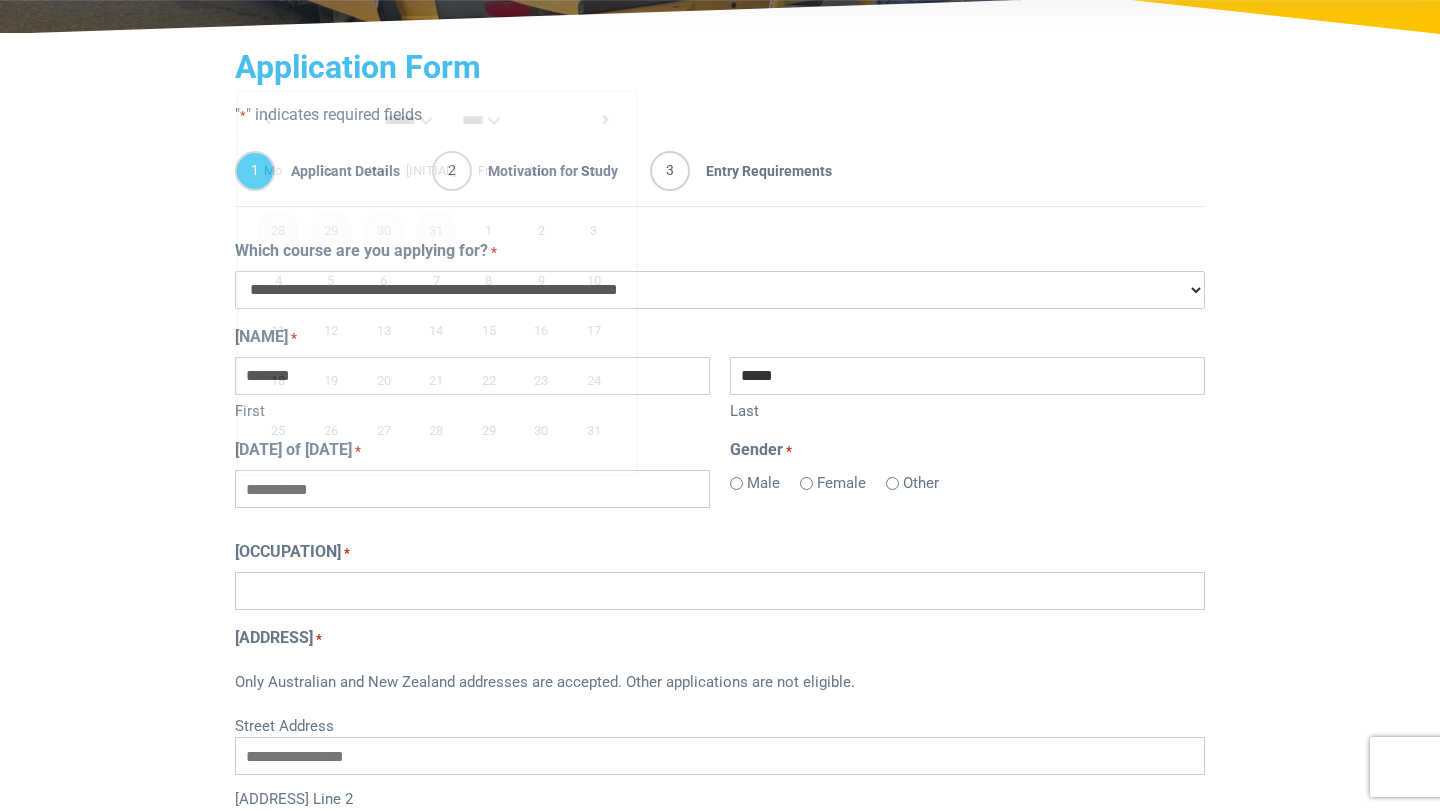 click on "Home
Blog
Student Portal
Contact us
AU 1300 377 741
NZ 0800 005 689
.logo-block-c1{fill:#3CC5EE;}
.logo-block-c2{fill:#FFF;}" at bounding box center [720, 953] 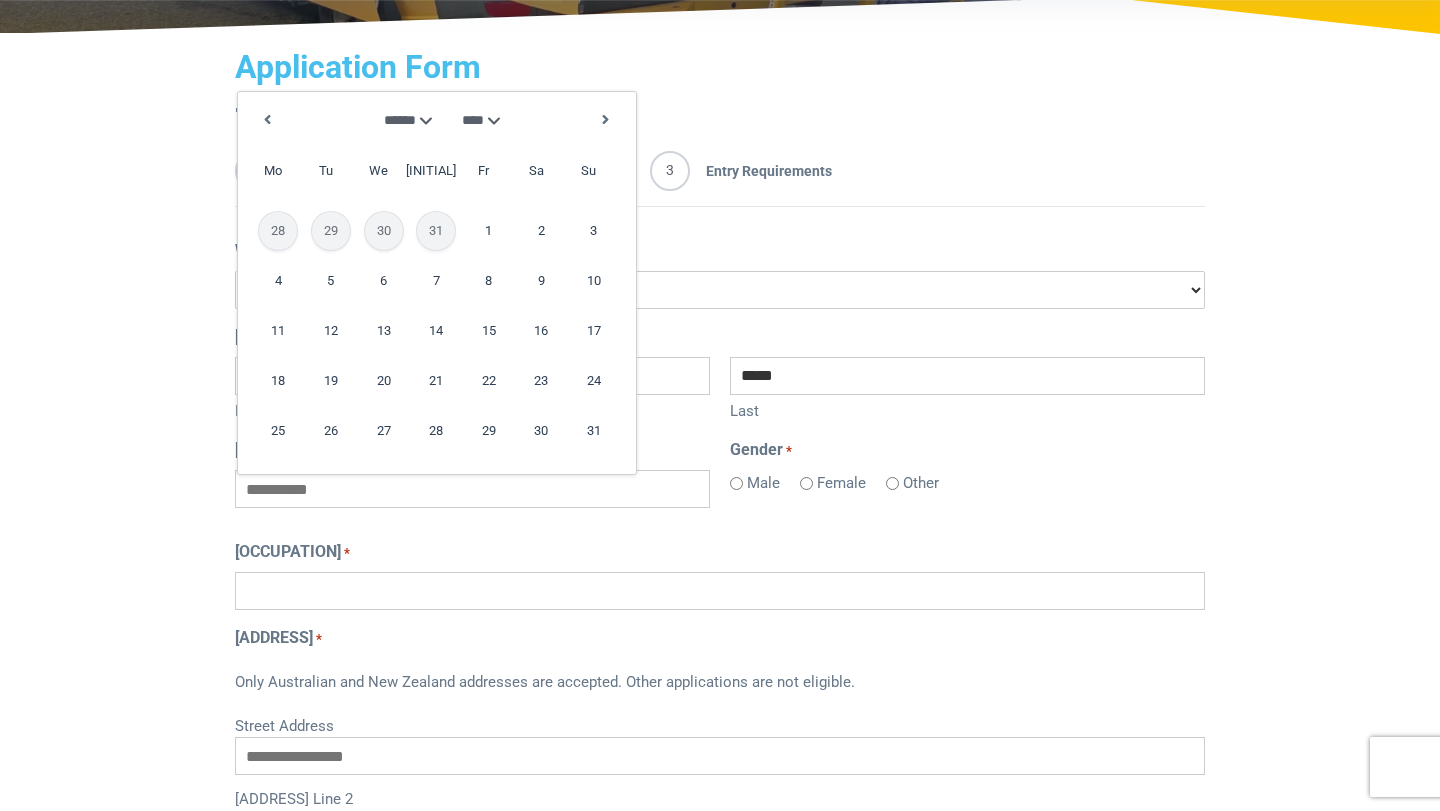 click on "******* ******** ***** ***** *** **** **** ****** ********* ******* ******** ********" at bounding box center [403, 120] 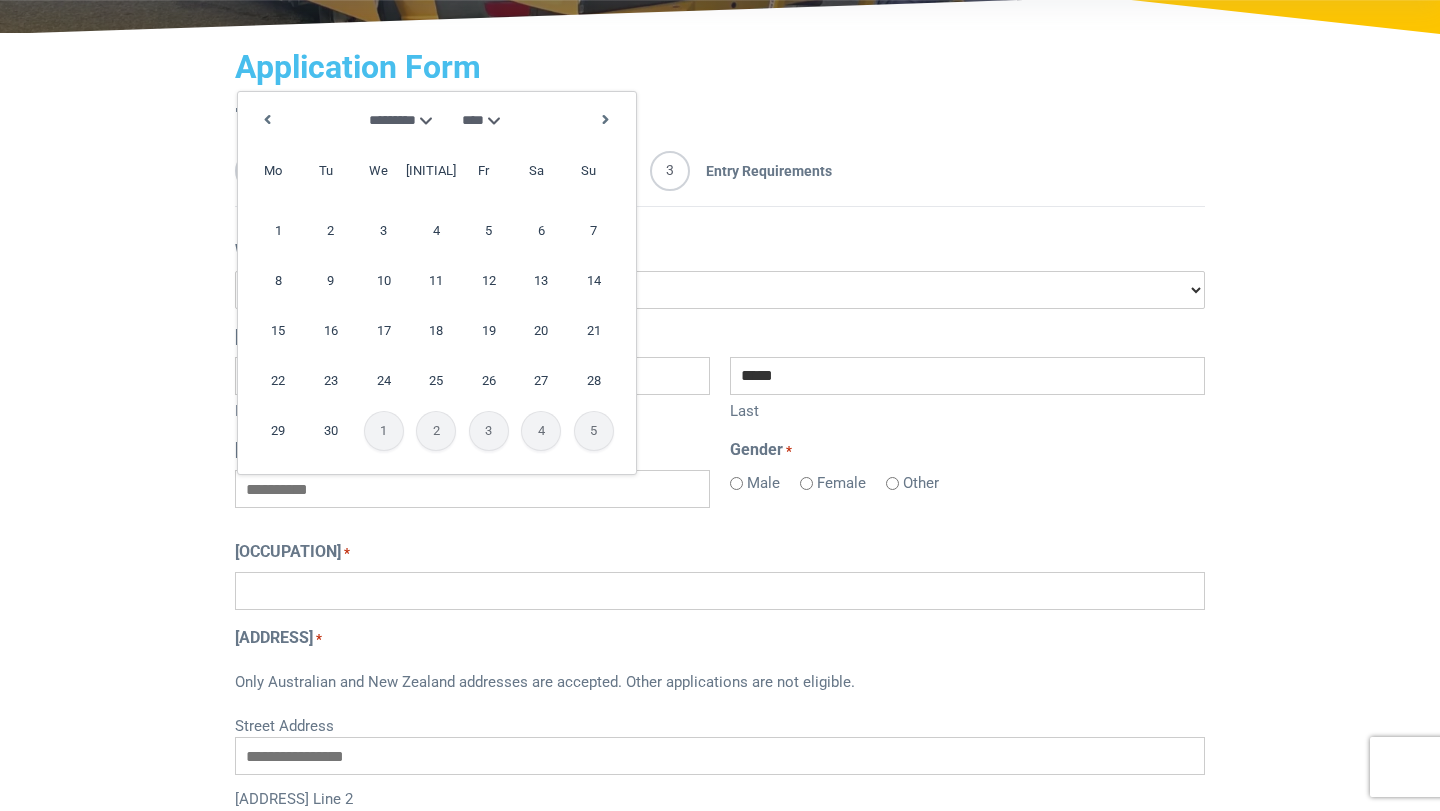click on "**** **** **** **** **** **** **** **** **** **** **** **** **** **** **** **** **** **** **** **** **** **** **** **** **** **** **** **** **** **** **** **** **** **** **** **** **** **** **** **** **** **** **** **** **** **** **** **** **** **** **** **** **** **** **** **** **** **** **** **** **** **** **** **** **** **** **** **** **** **** **** **** **** **** **** **** **** **** **** **** **** **** **** **** **** **** **** **** **** **** **** **** **** **** **** **** **** **** **** **** **** **** **** **** **** **** **** **** **** **** **** **** **** **** **** **** ****" at bounding box center (484, 120) 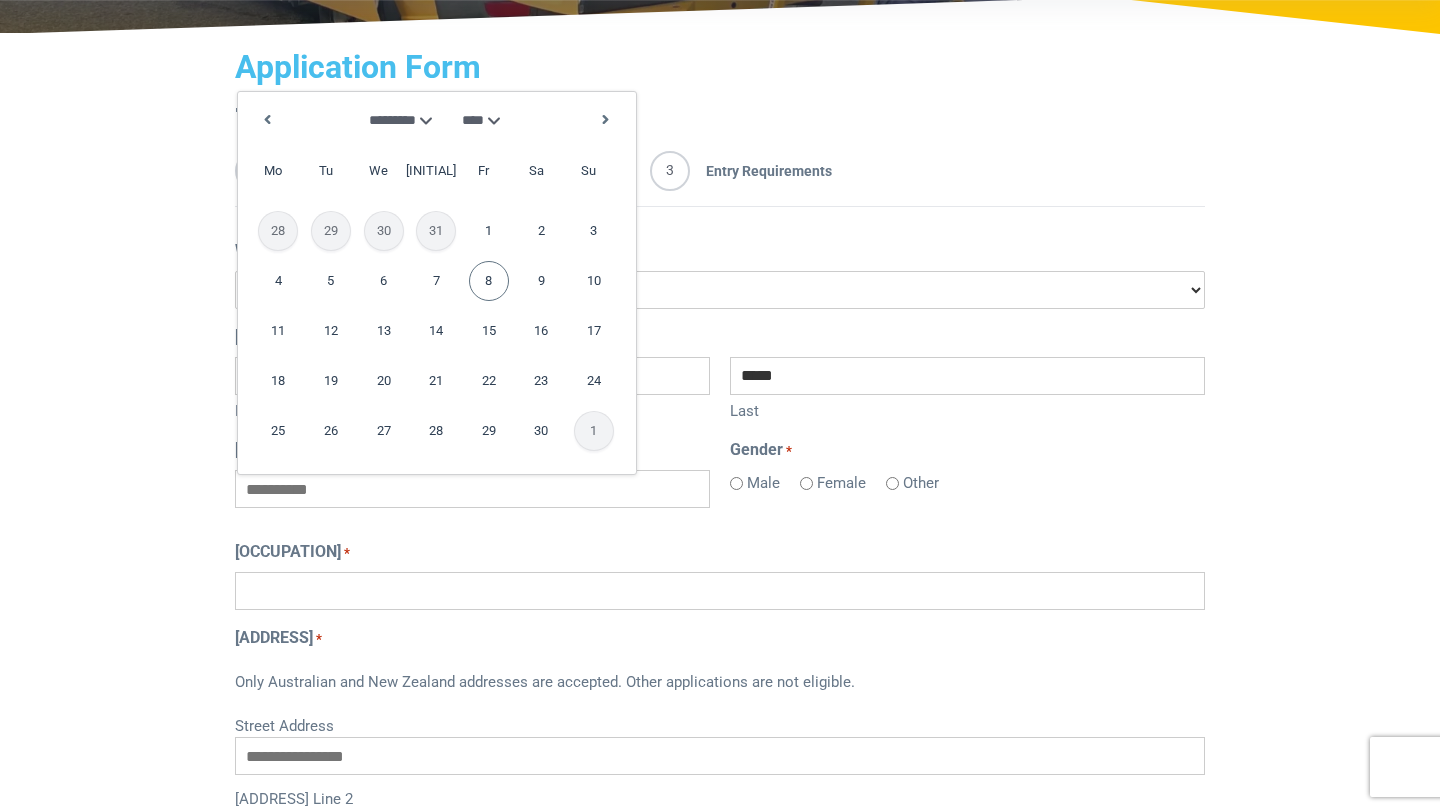 click on "8" at bounding box center [489, 281] 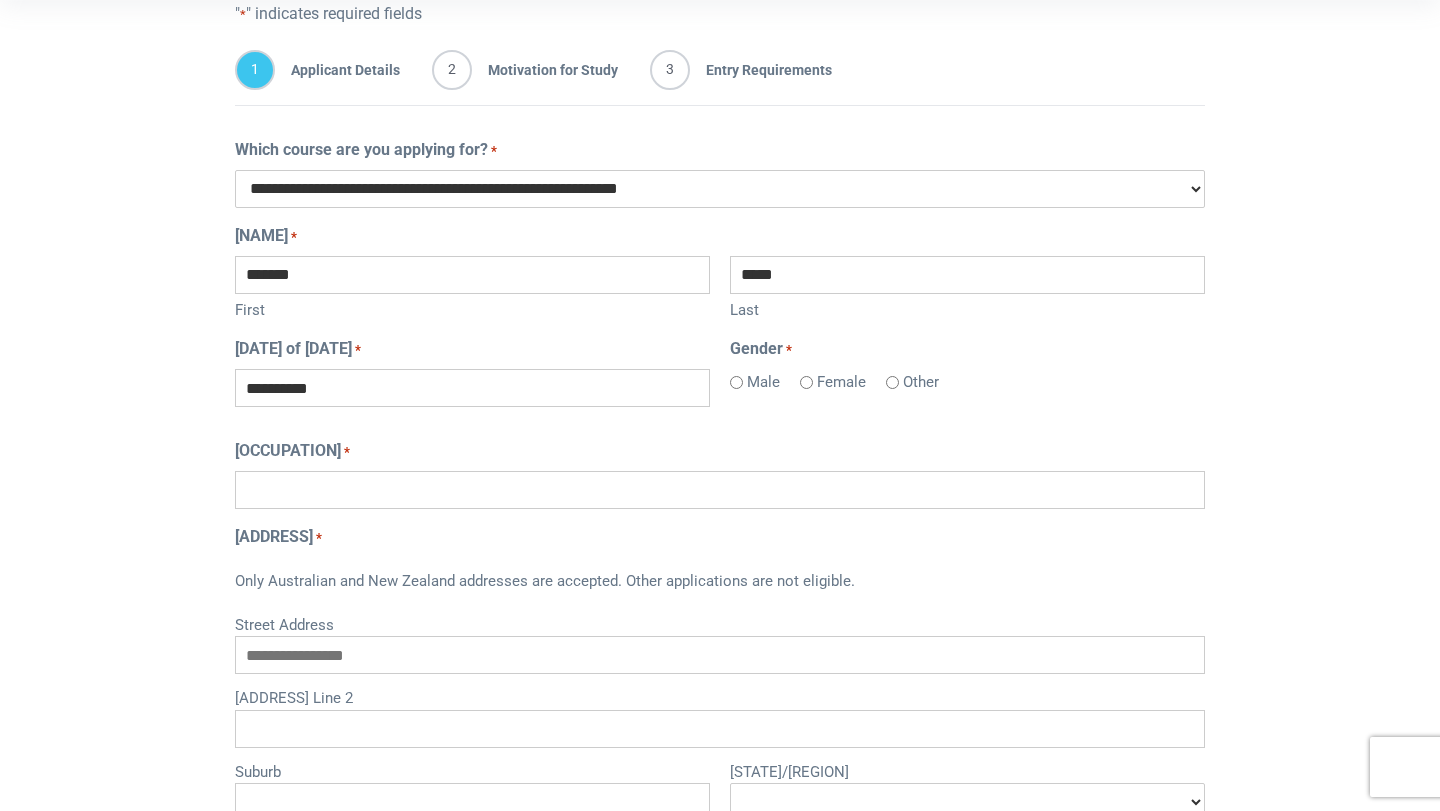 scroll, scrollTop: 525, scrollLeft: 0, axis: vertical 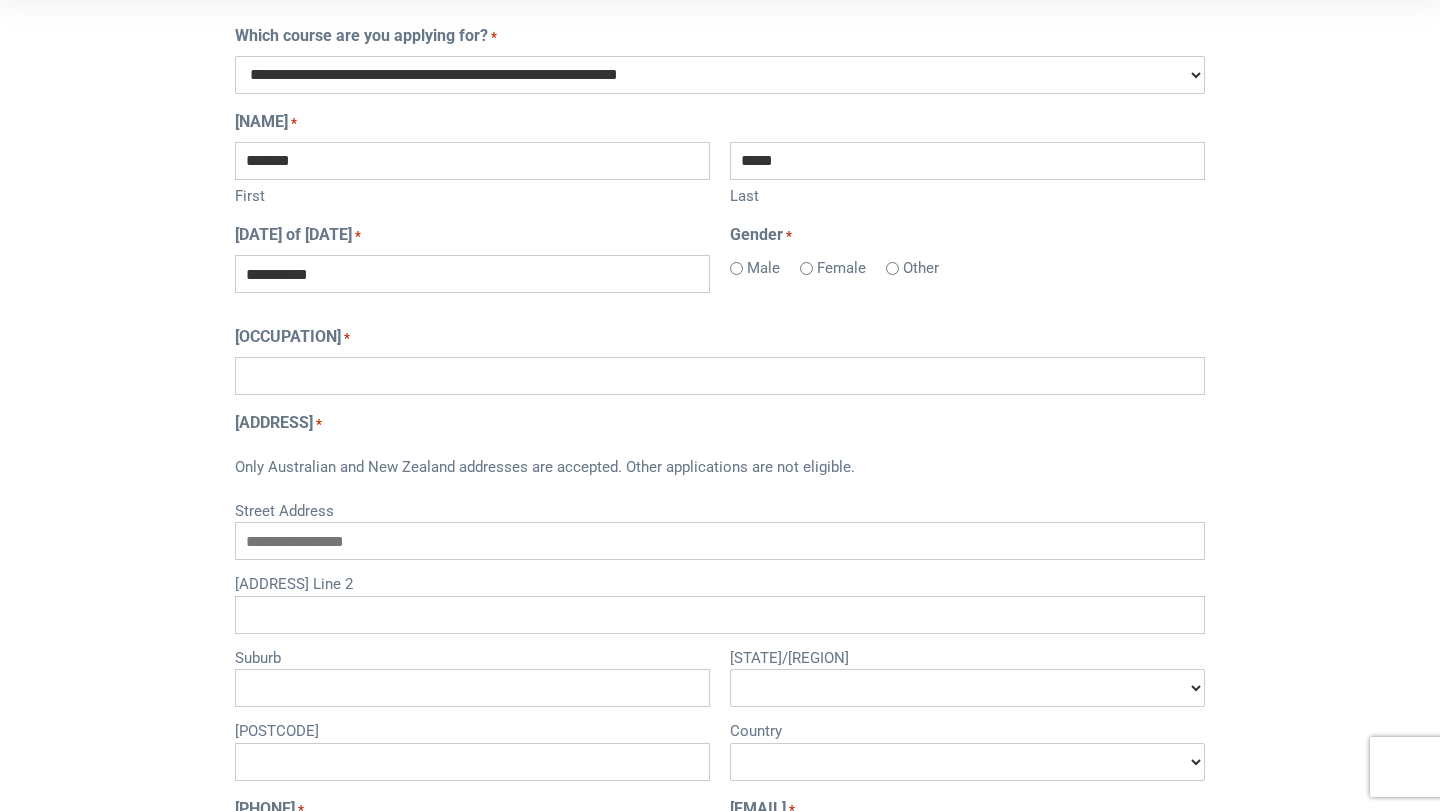 click on "Occupation *" at bounding box center (720, 376) 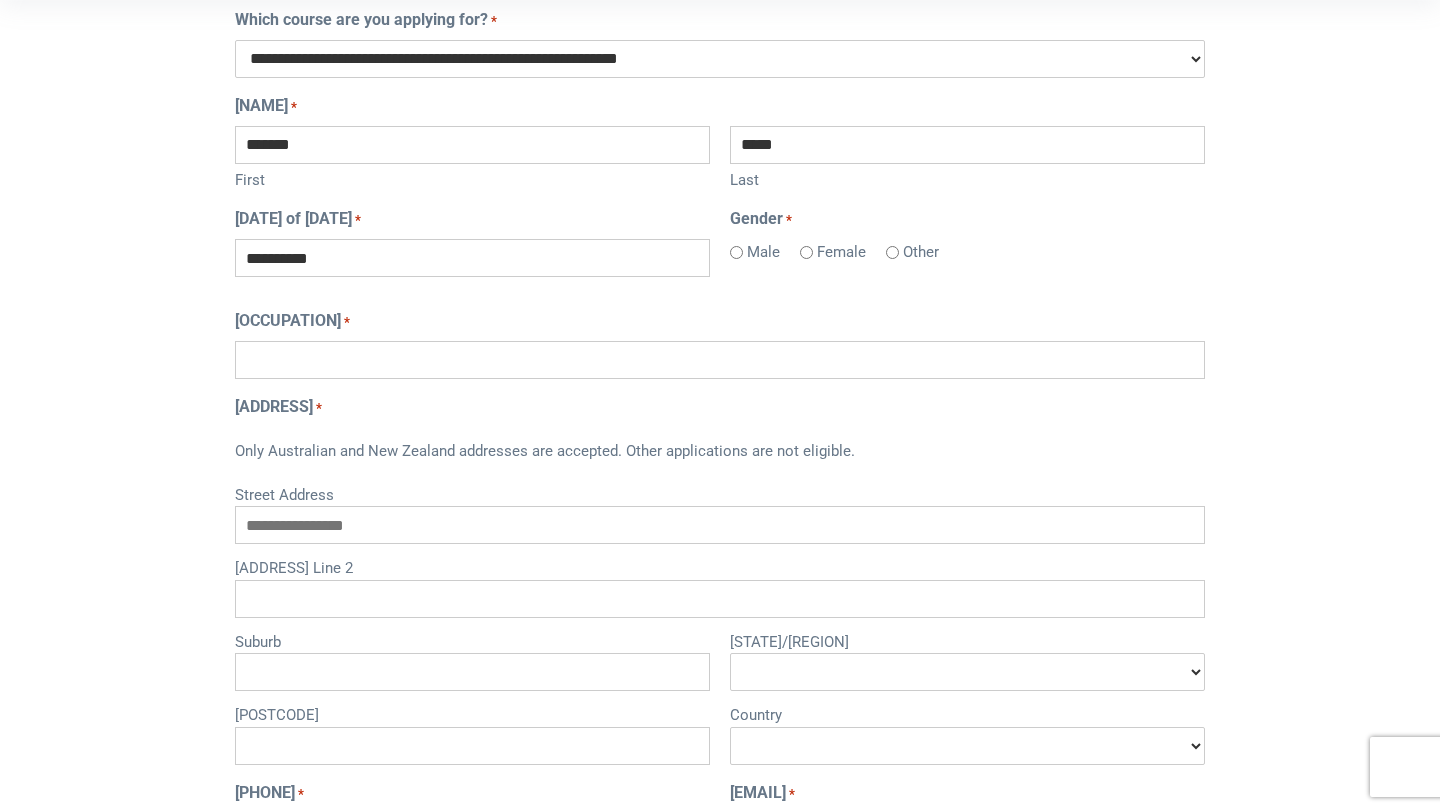 scroll, scrollTop: 542, scrollLeft: 0, axis: vertical 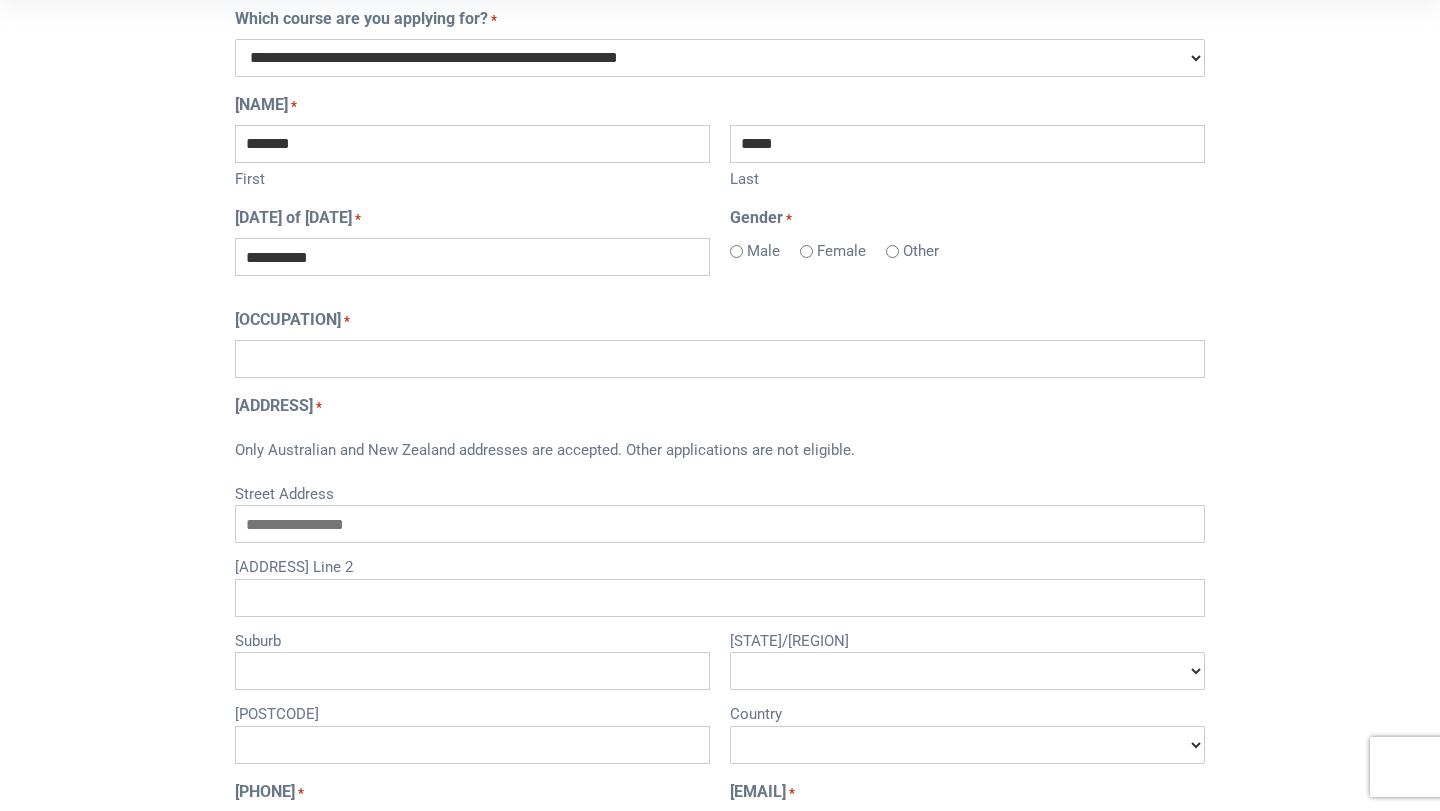 click on "*" at bounding box center [347, 321] 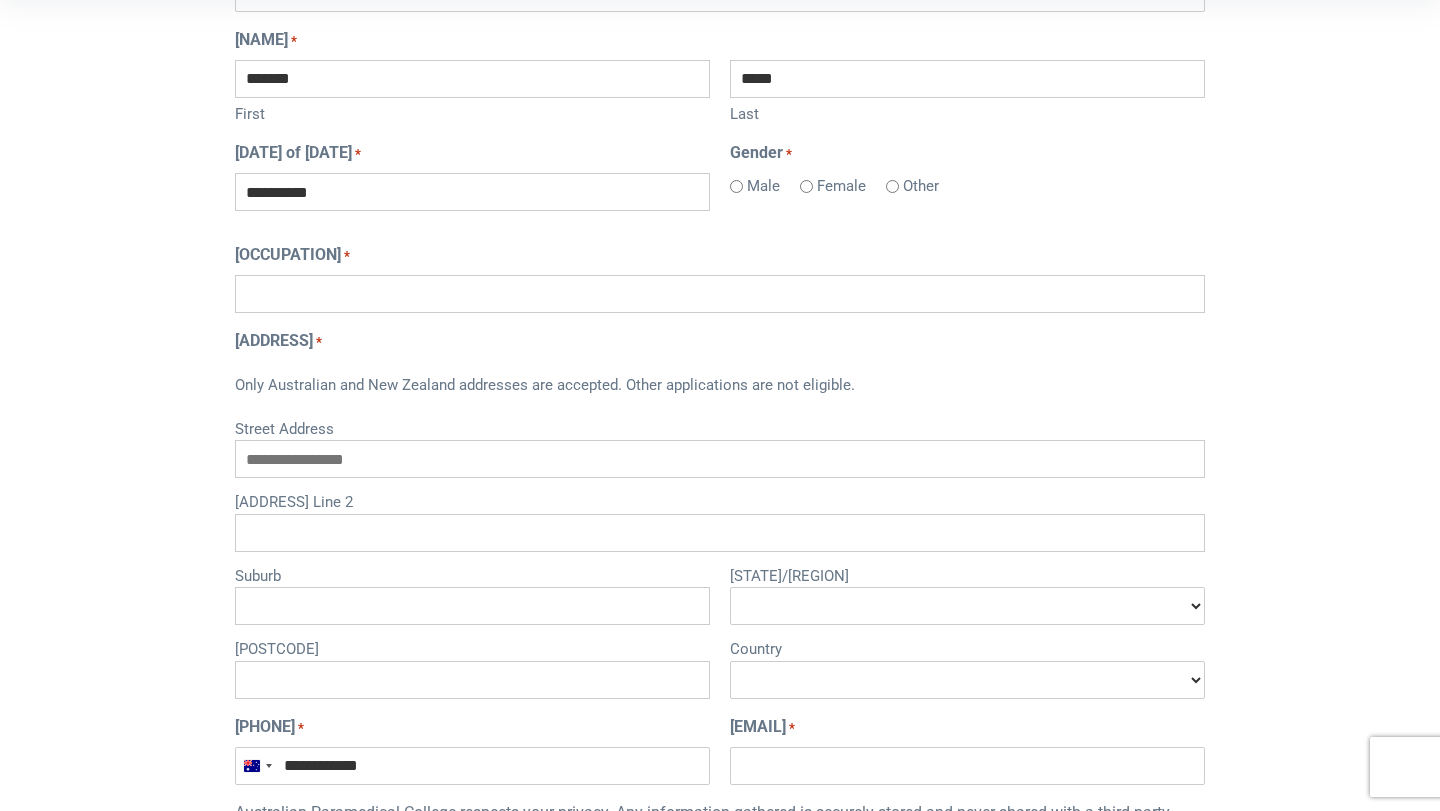 scroll, scrollTop: 604, scrollLeft: 0, axis: vertical 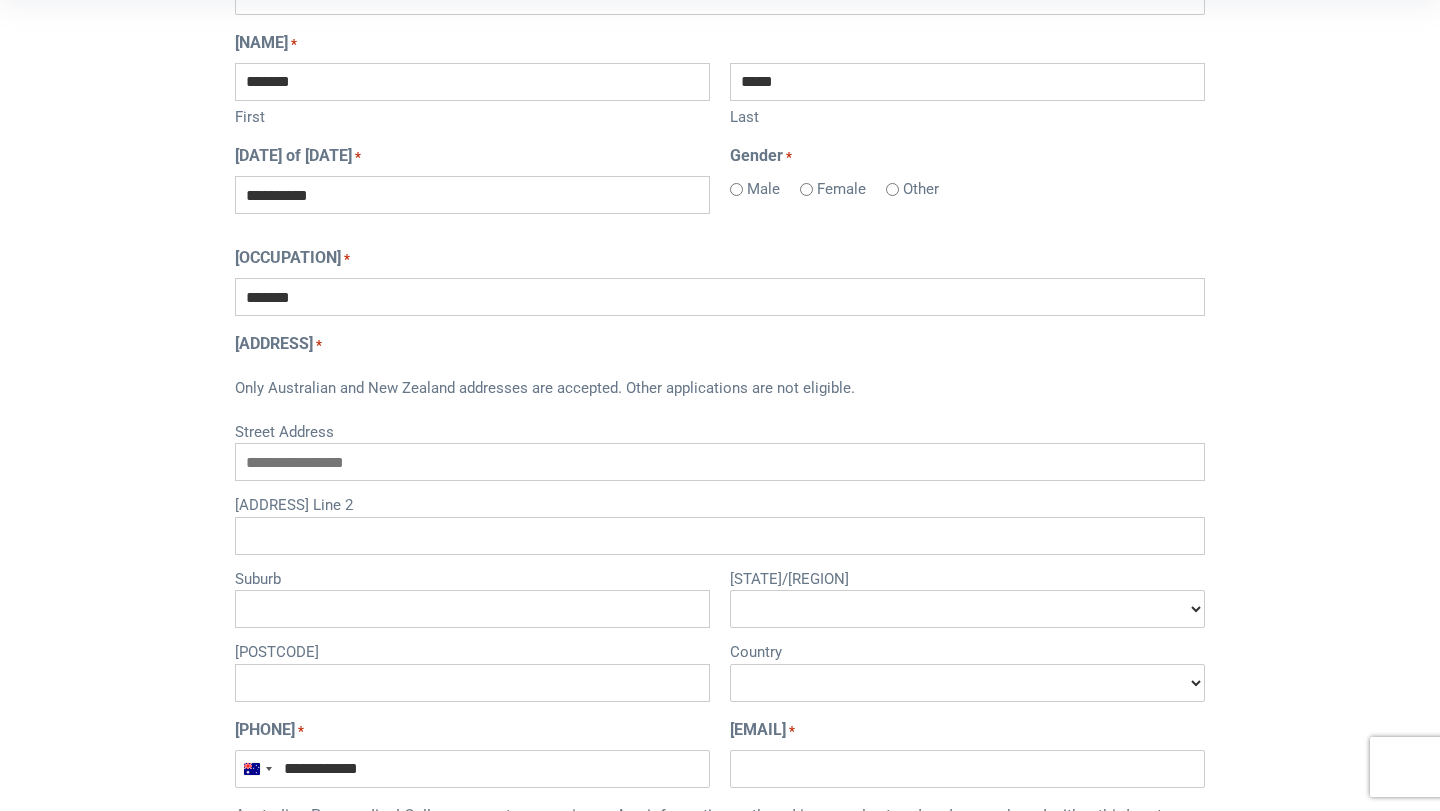 type on "*******" 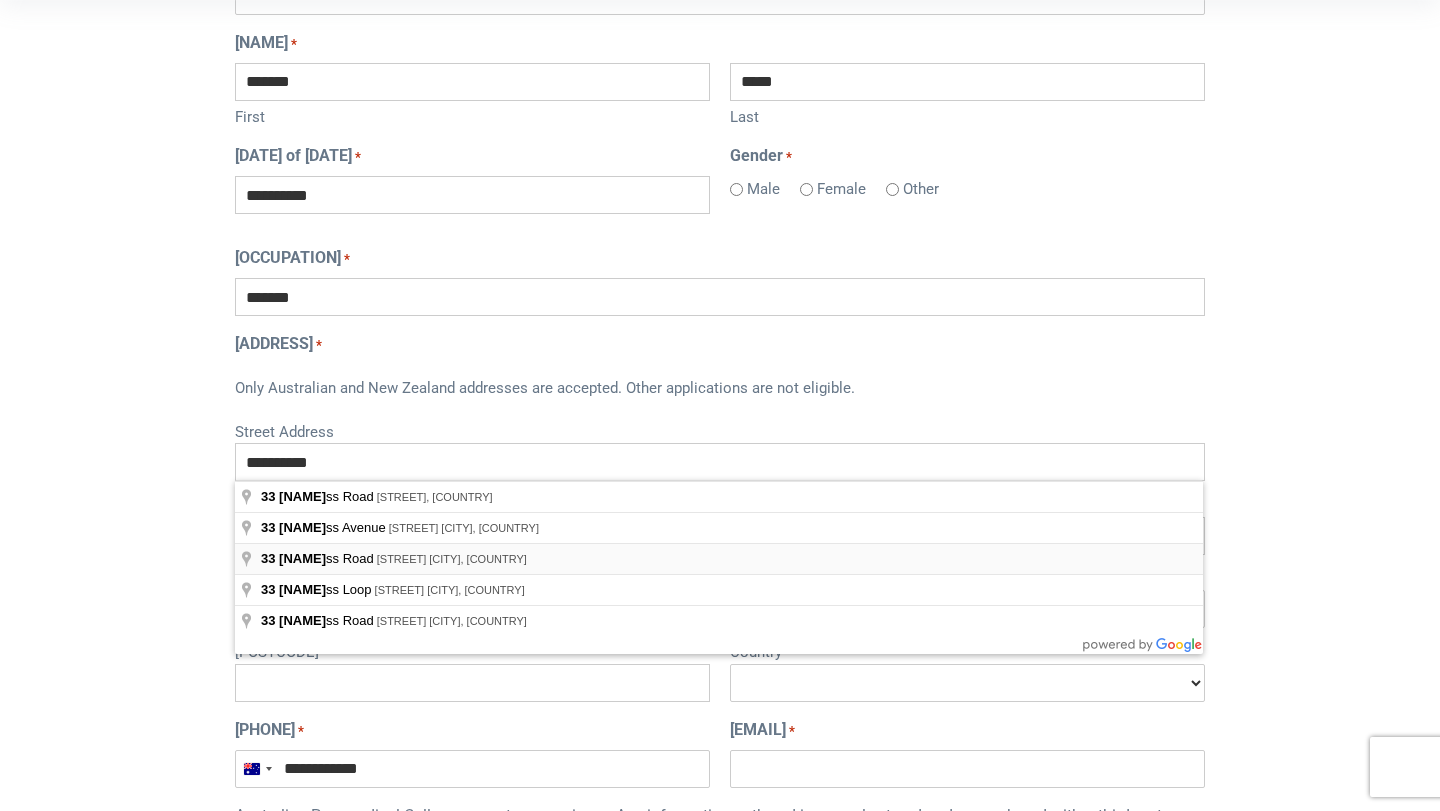 type on "**********" 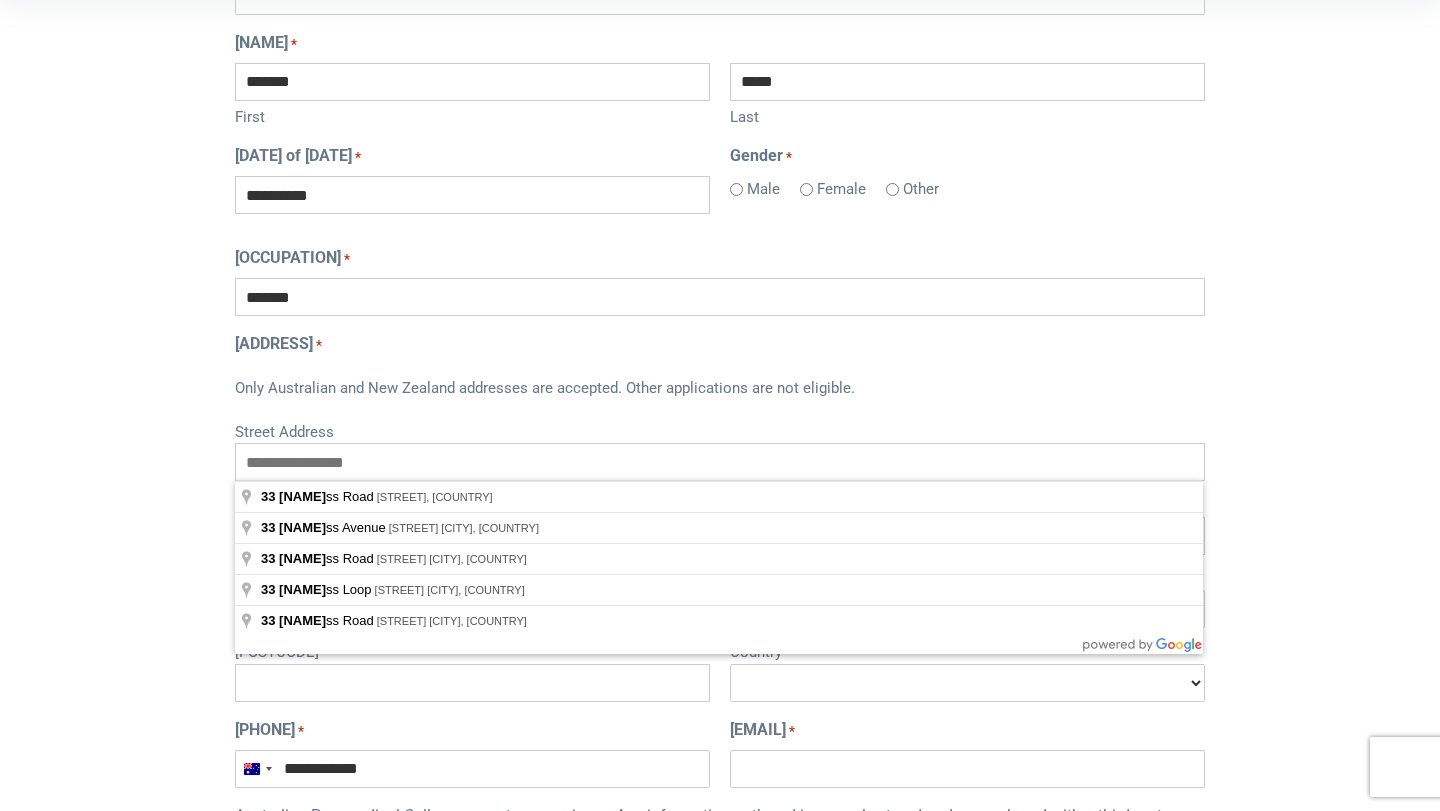type on "**********" 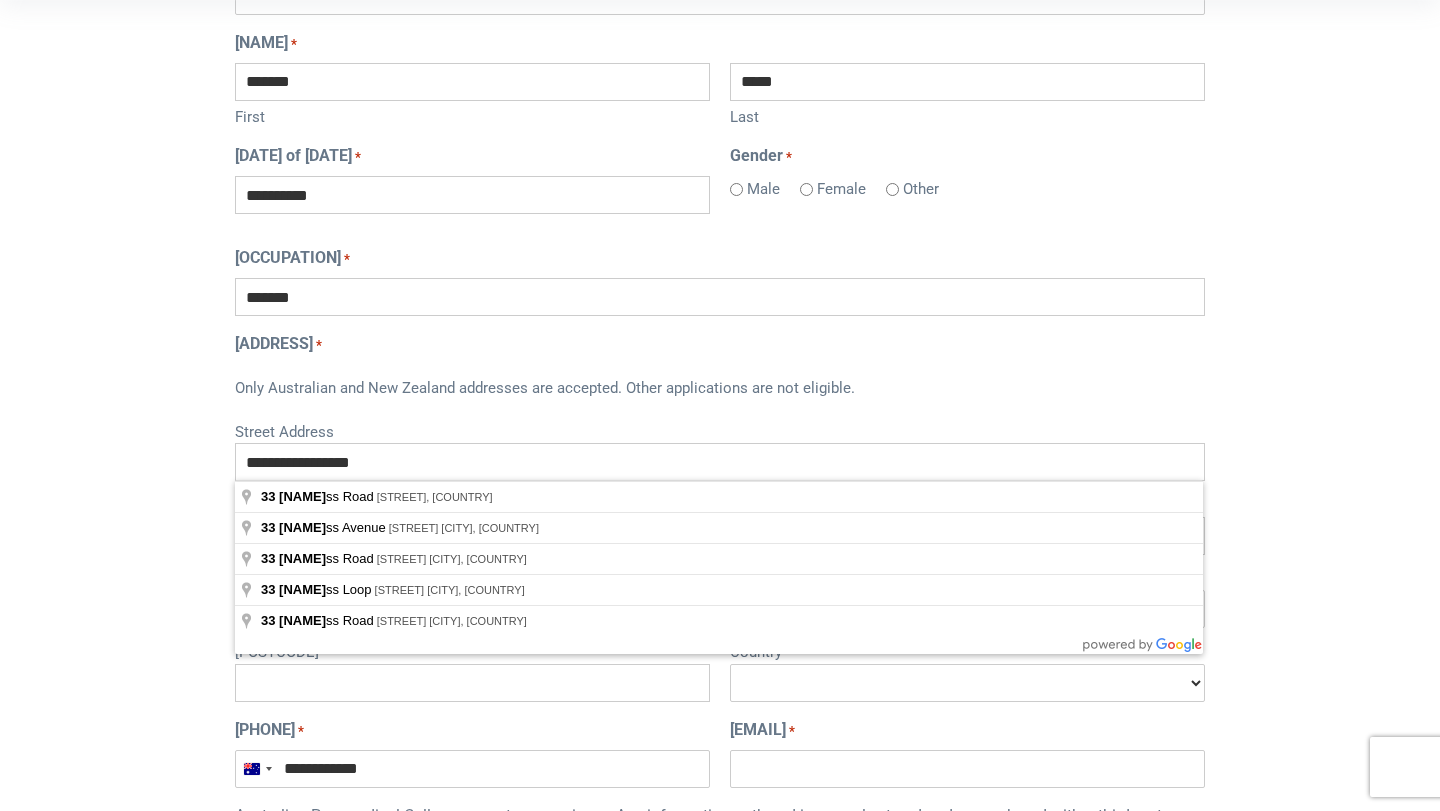 type on "****" 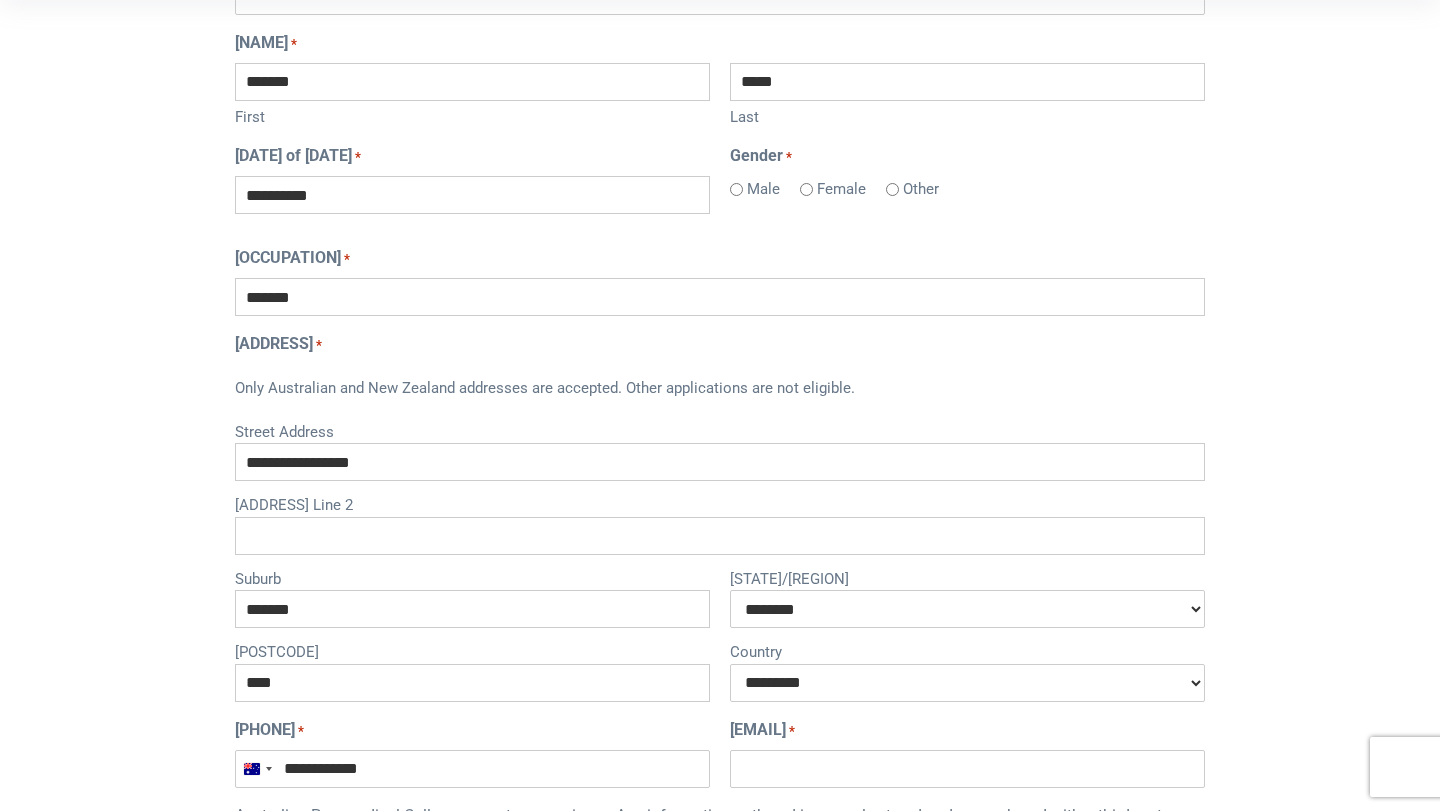 select on "********" 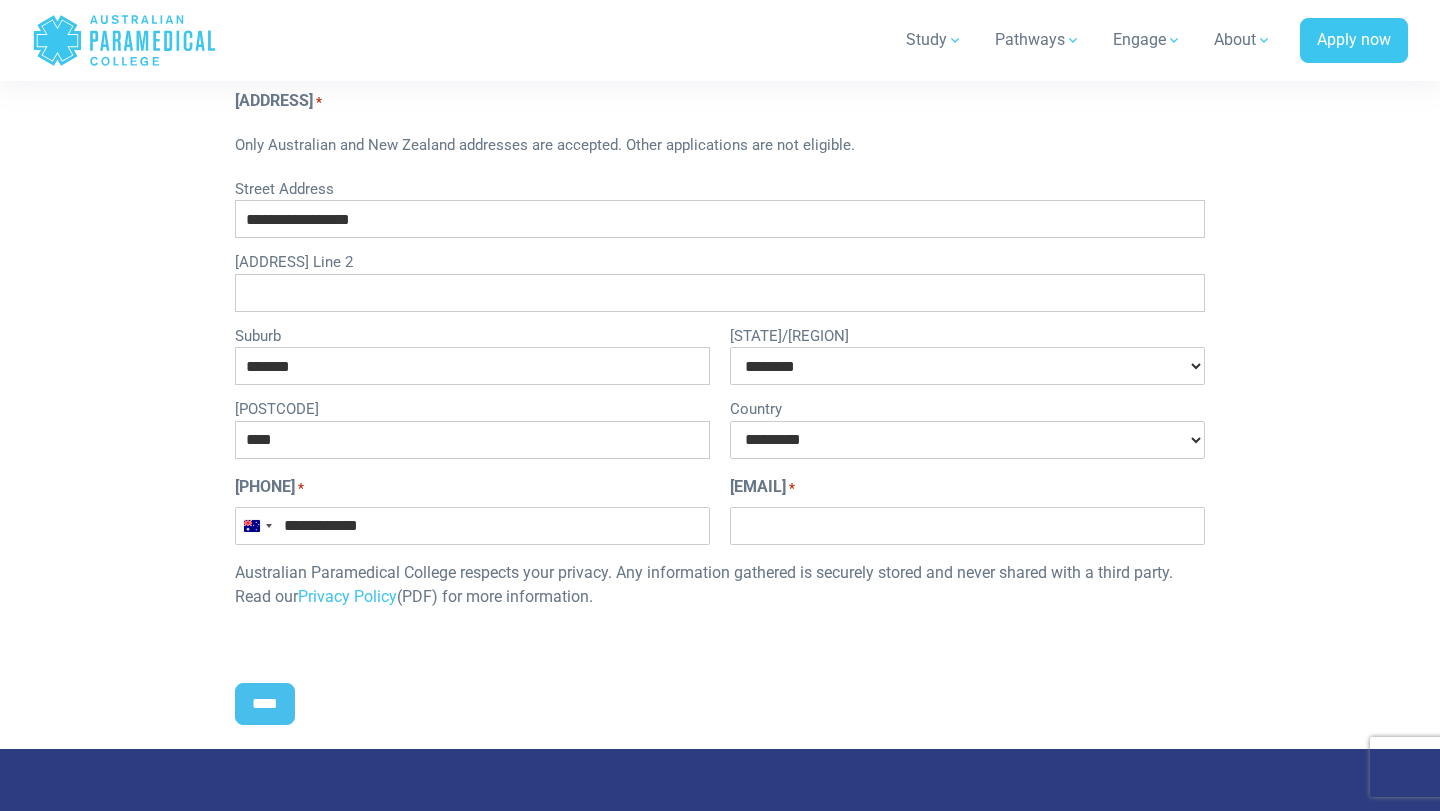 scroll, scrollTop: 861, scrollLeft: 0, axis: vertical 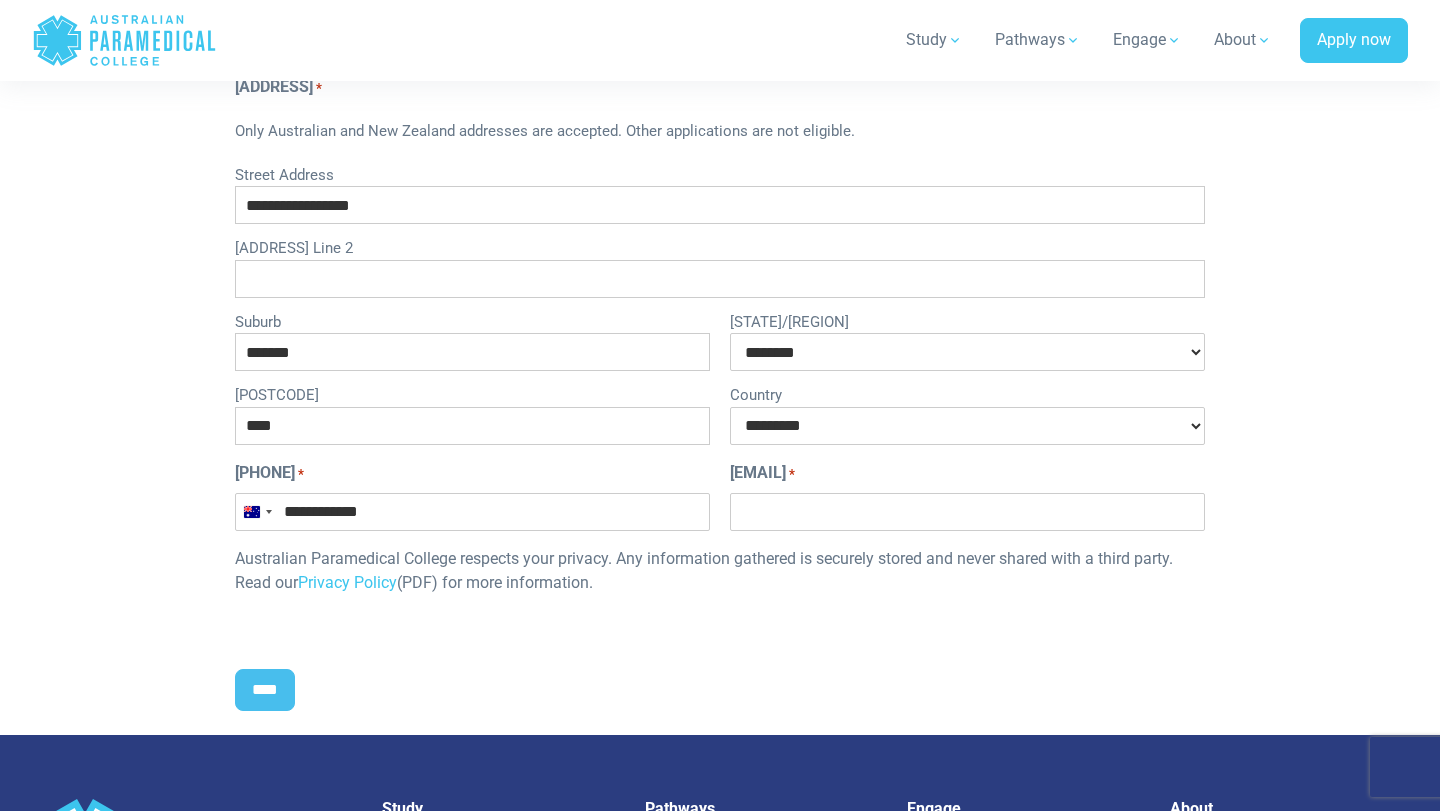 click on "Email *" at bounding box center [967, 512] 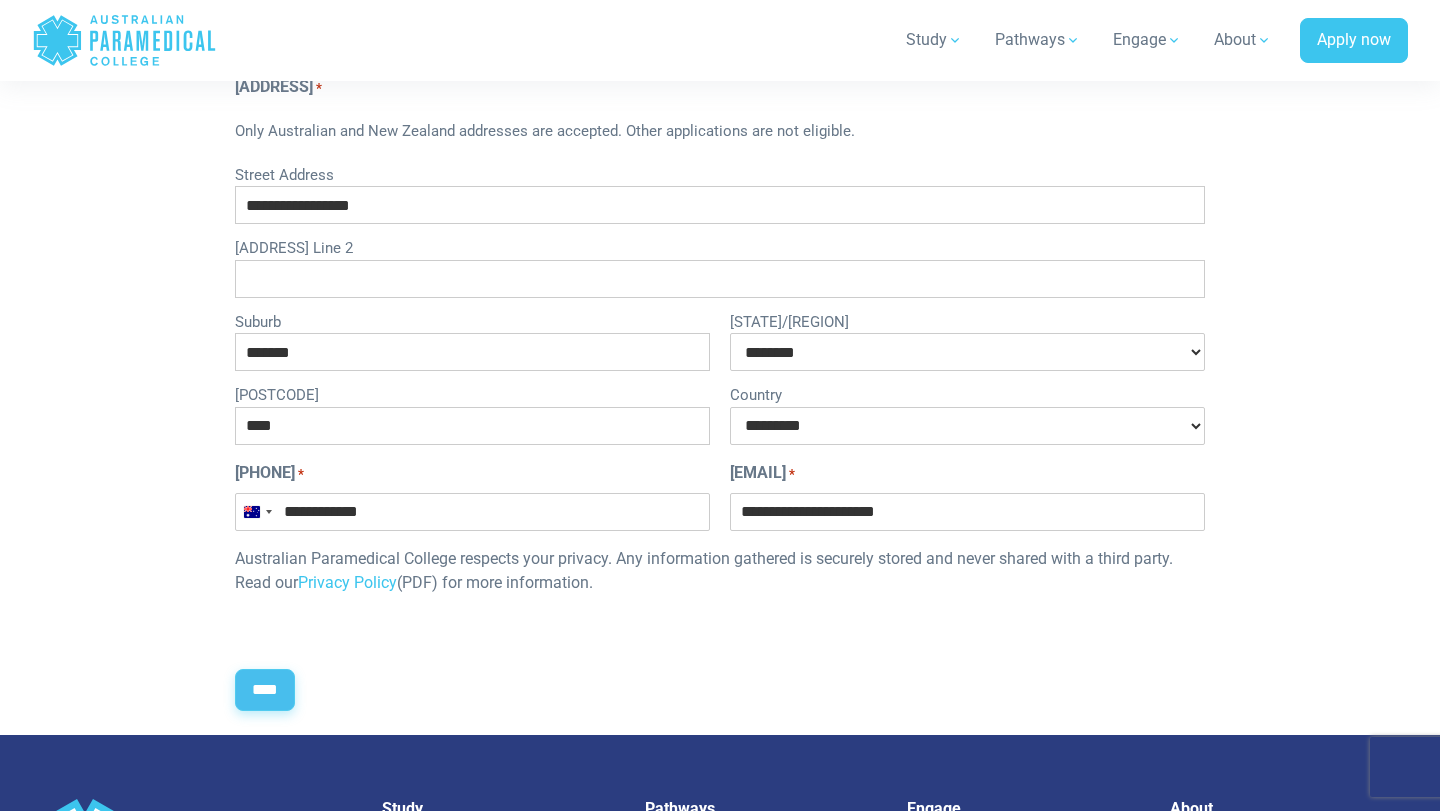 type on "**********" 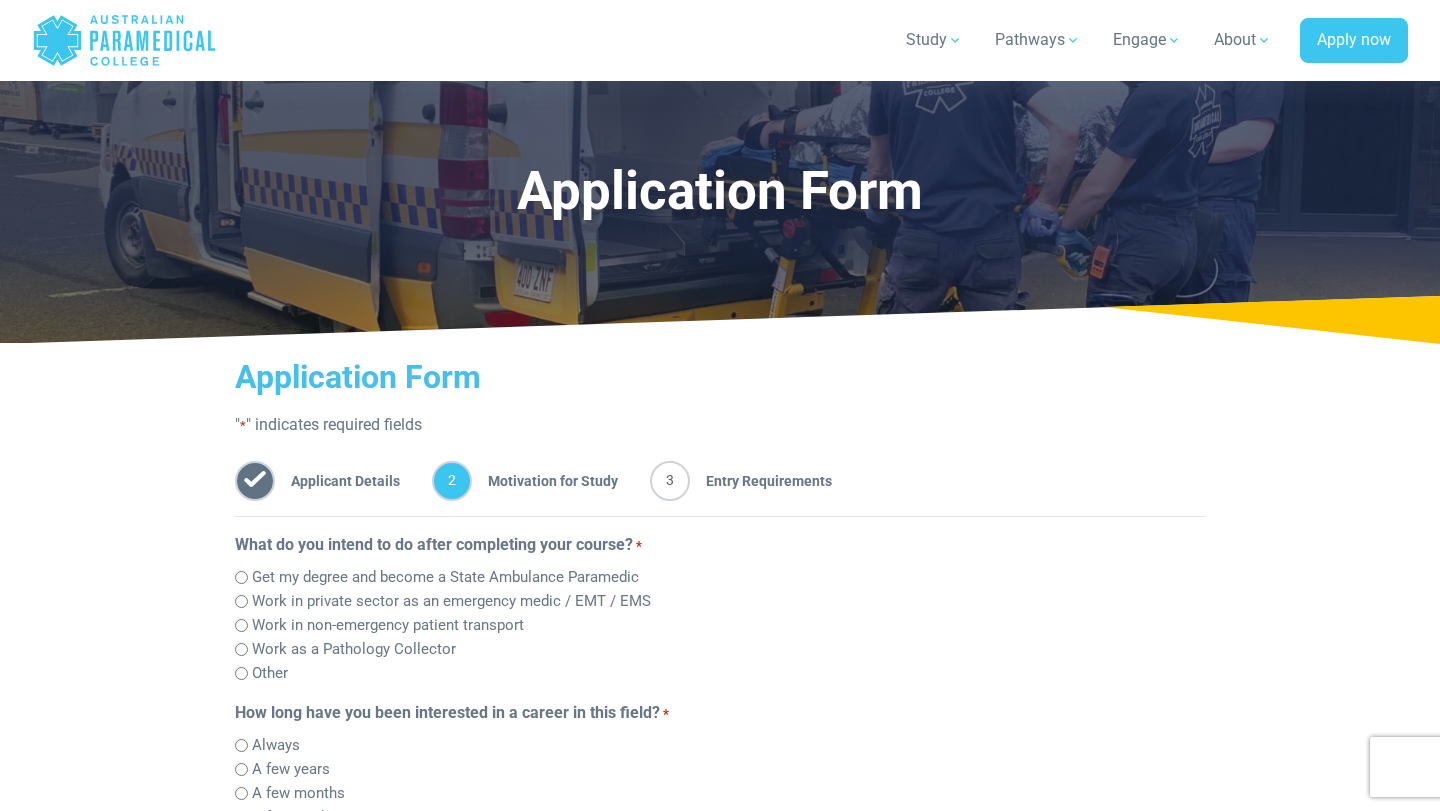 scroll, scrollTop: 358, scrollLeft: 0, axis: vertical 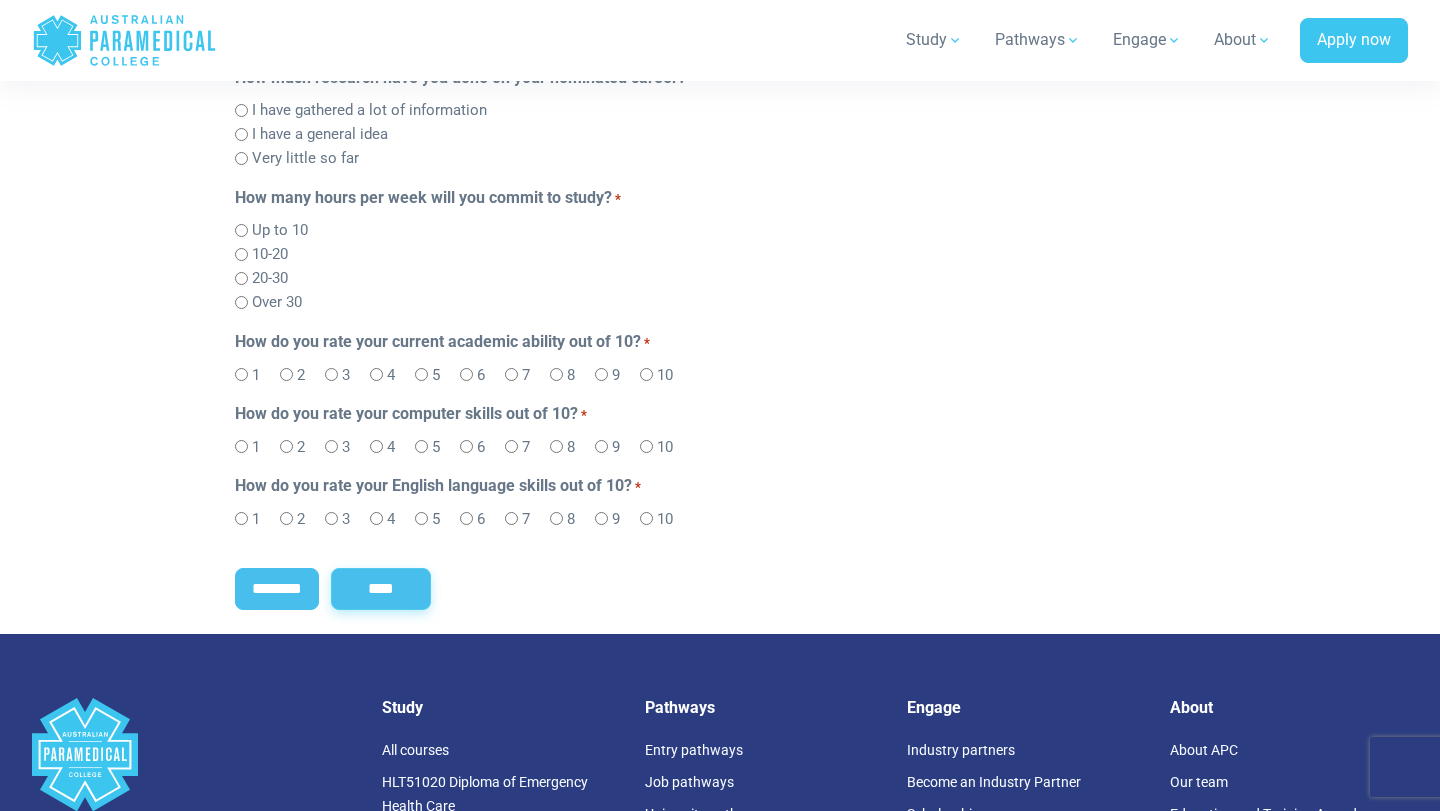 click on "****" at bounding box center [381, 589] 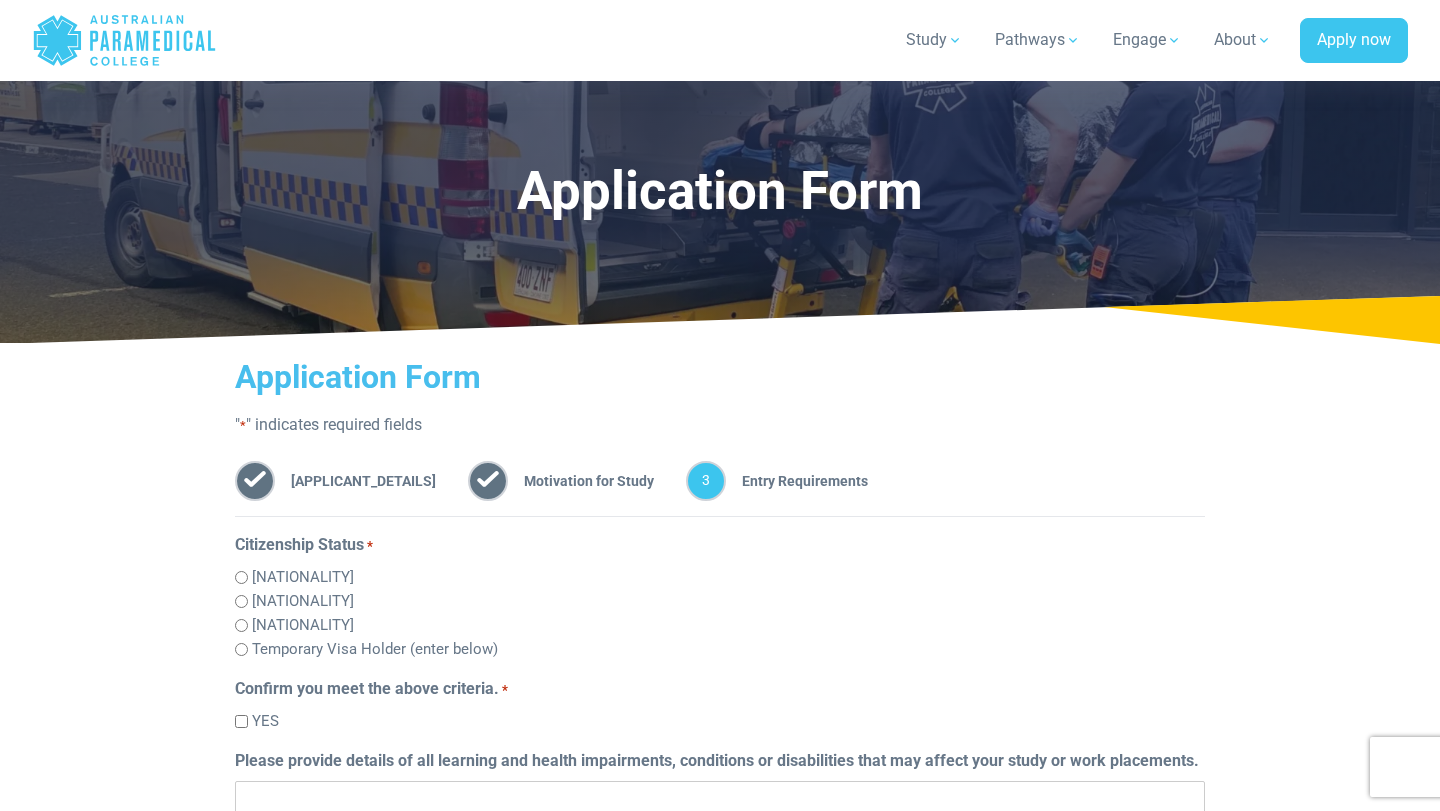 scroll, scrollTop: 358, scrollLeft: 0, axis: vertical 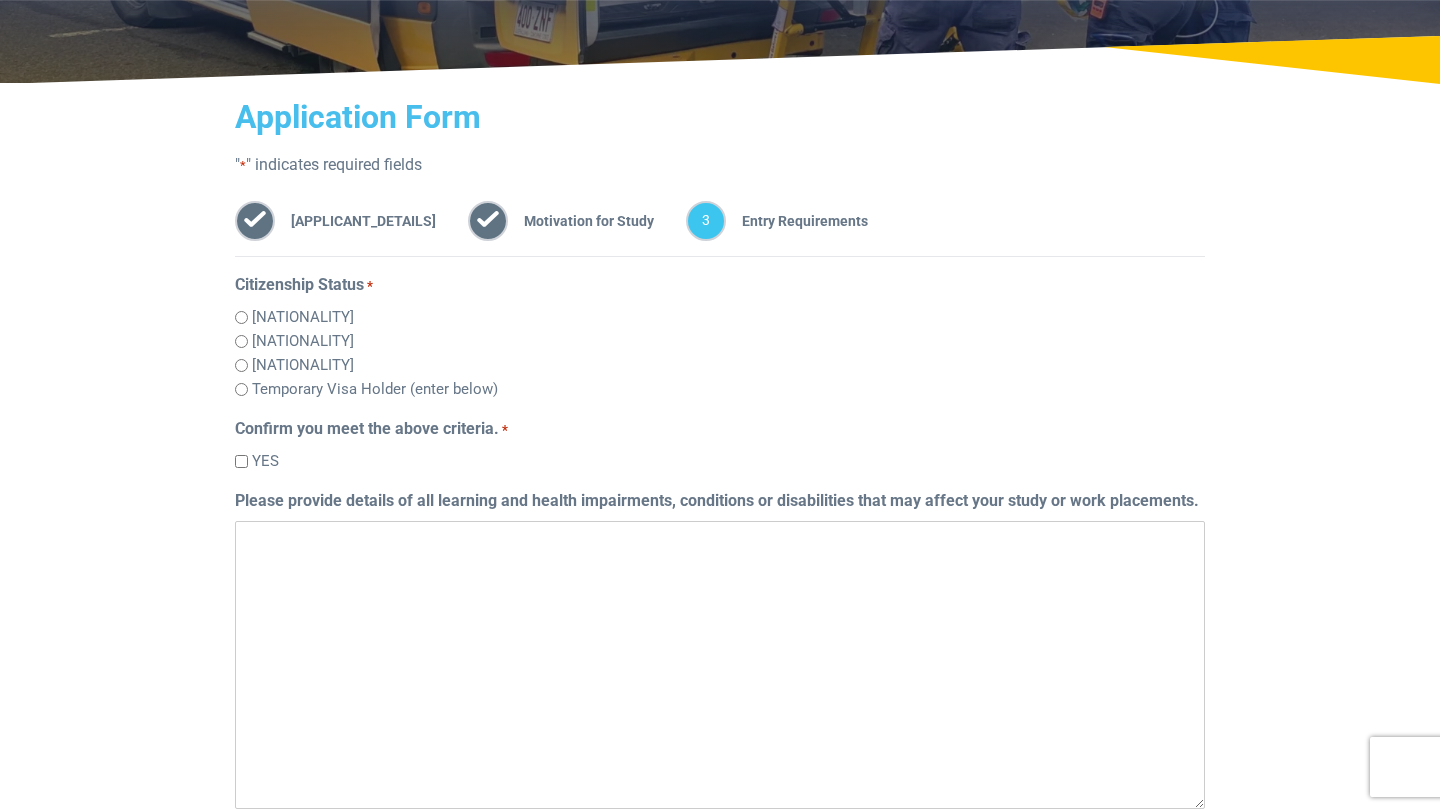 click on "YES" at bounding box center (720, 461) 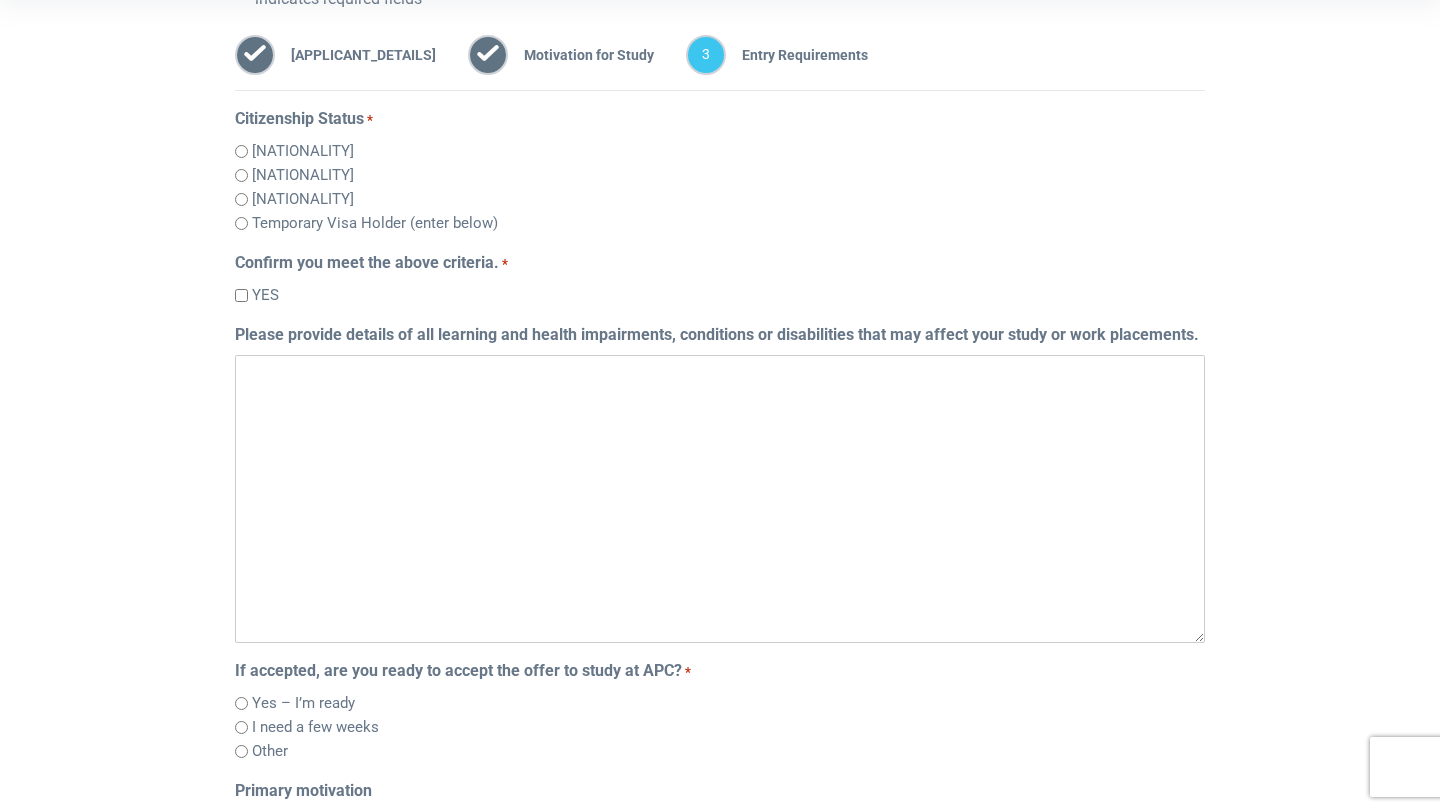 scroll, scrollTop: 431, scrollLeft: 0, axis: vertical 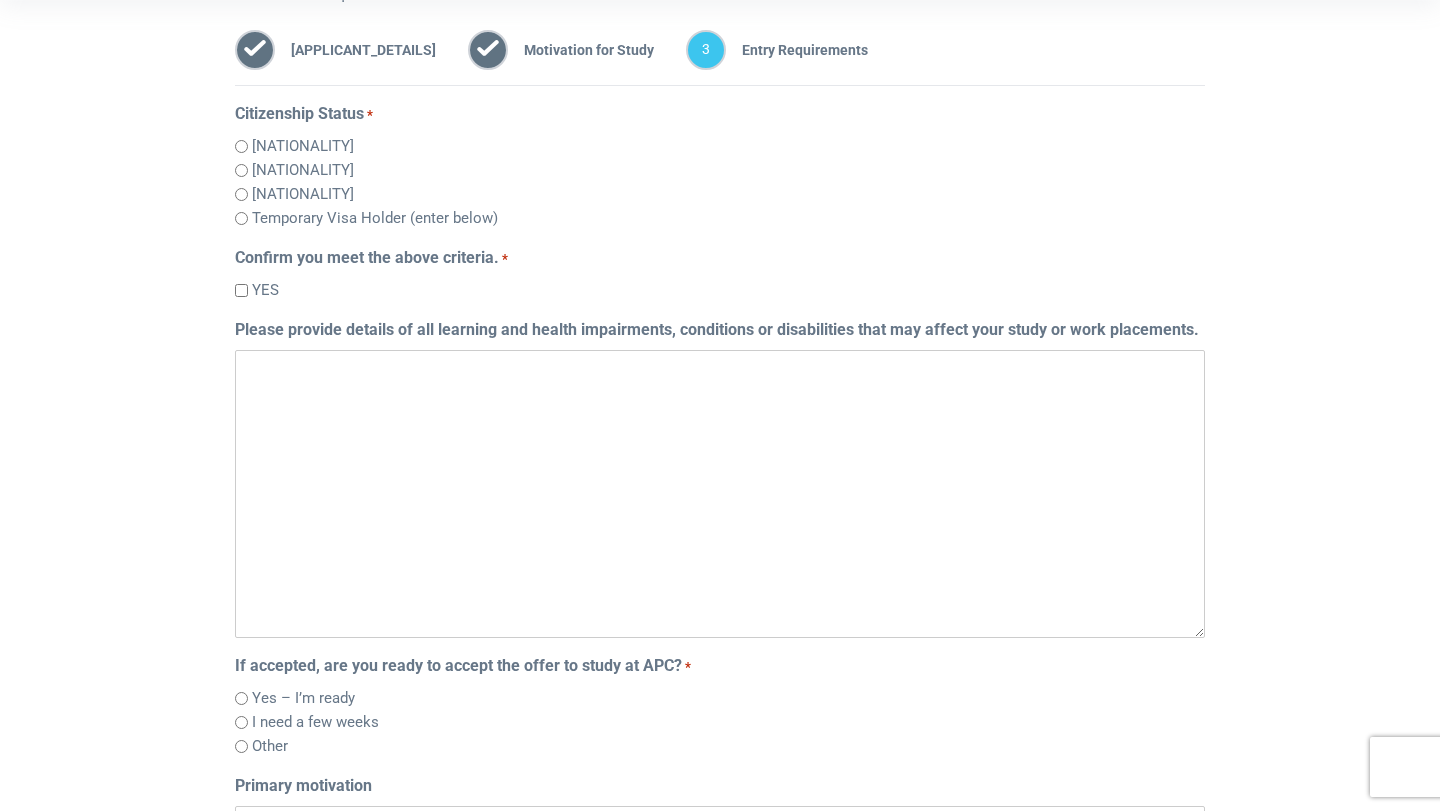 click on "Please provide details of all learning and health impairments, conditions or disabilities that may affect your study or work placements." at bounding box center (720, 494) 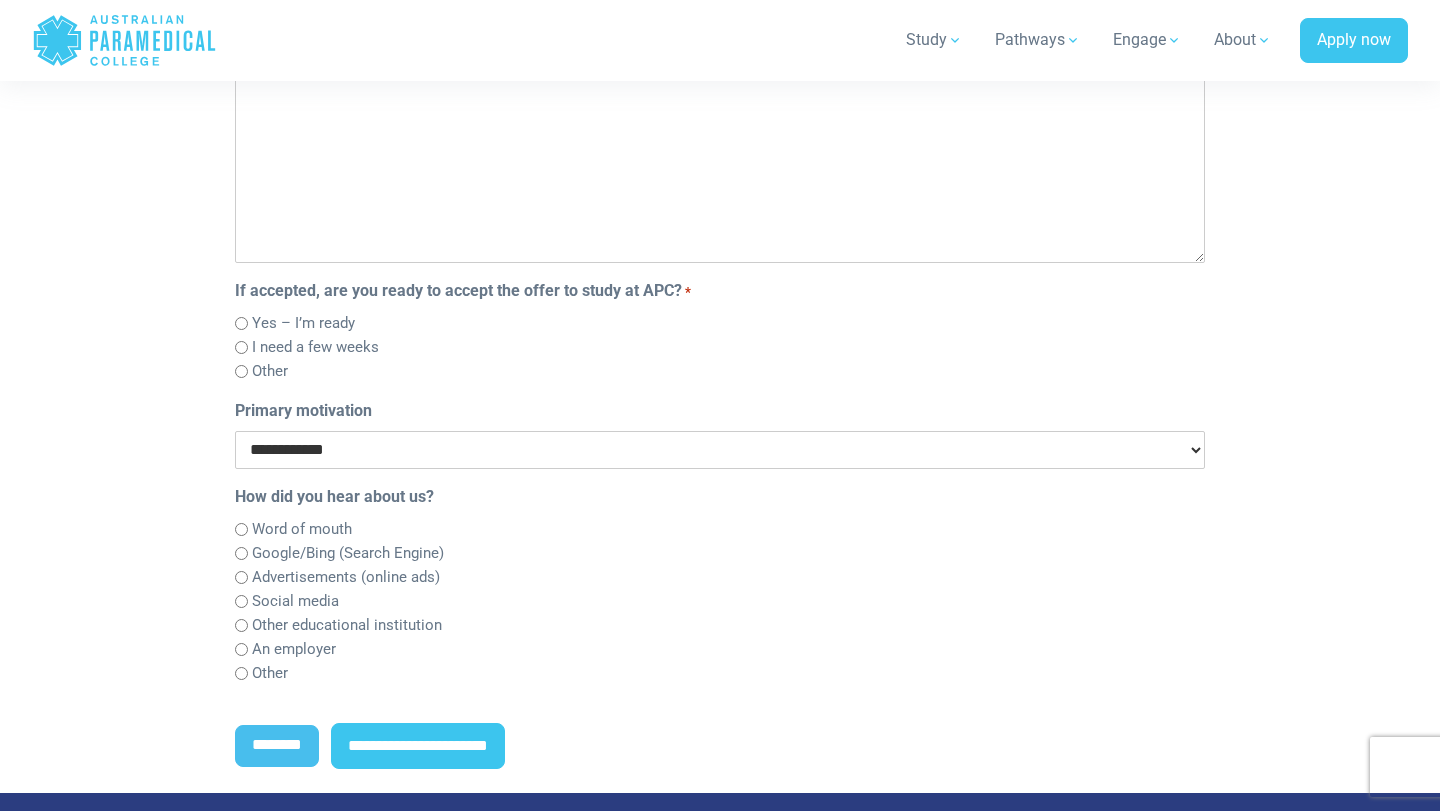 scroll, scrollTop: 810, scrollLeft: 0, axis: vertical 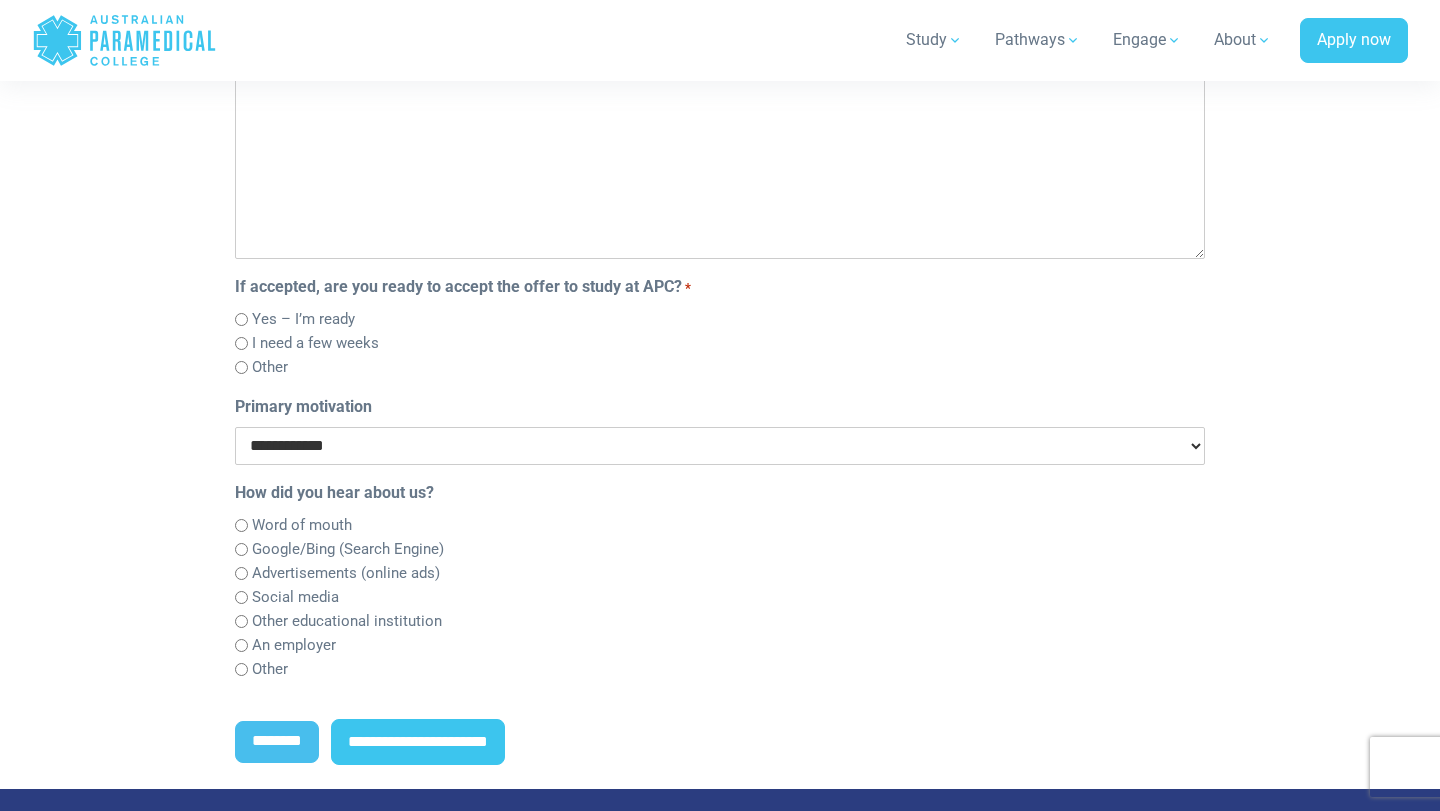 type on "***" 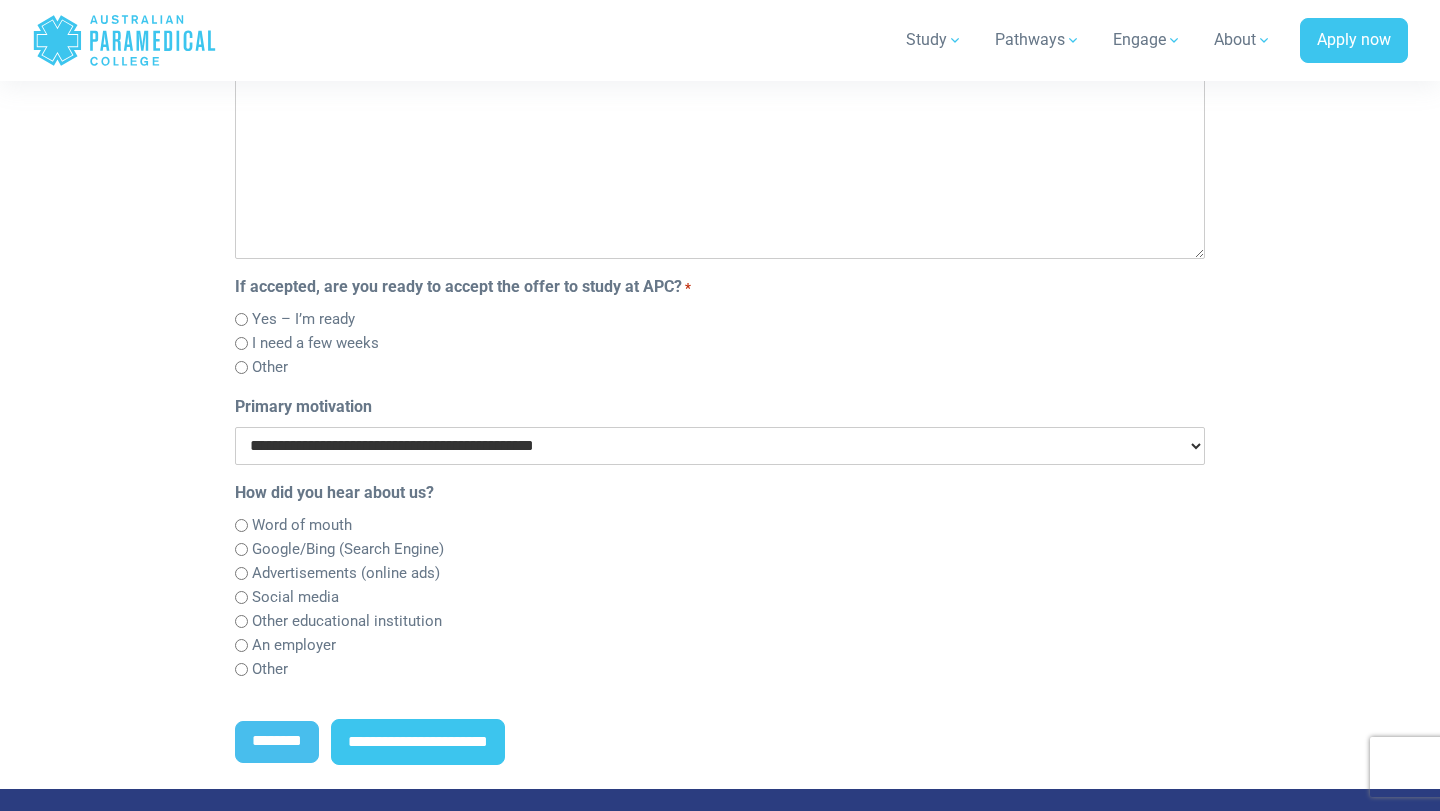 click on "**********" at bounding box center (720, 446) 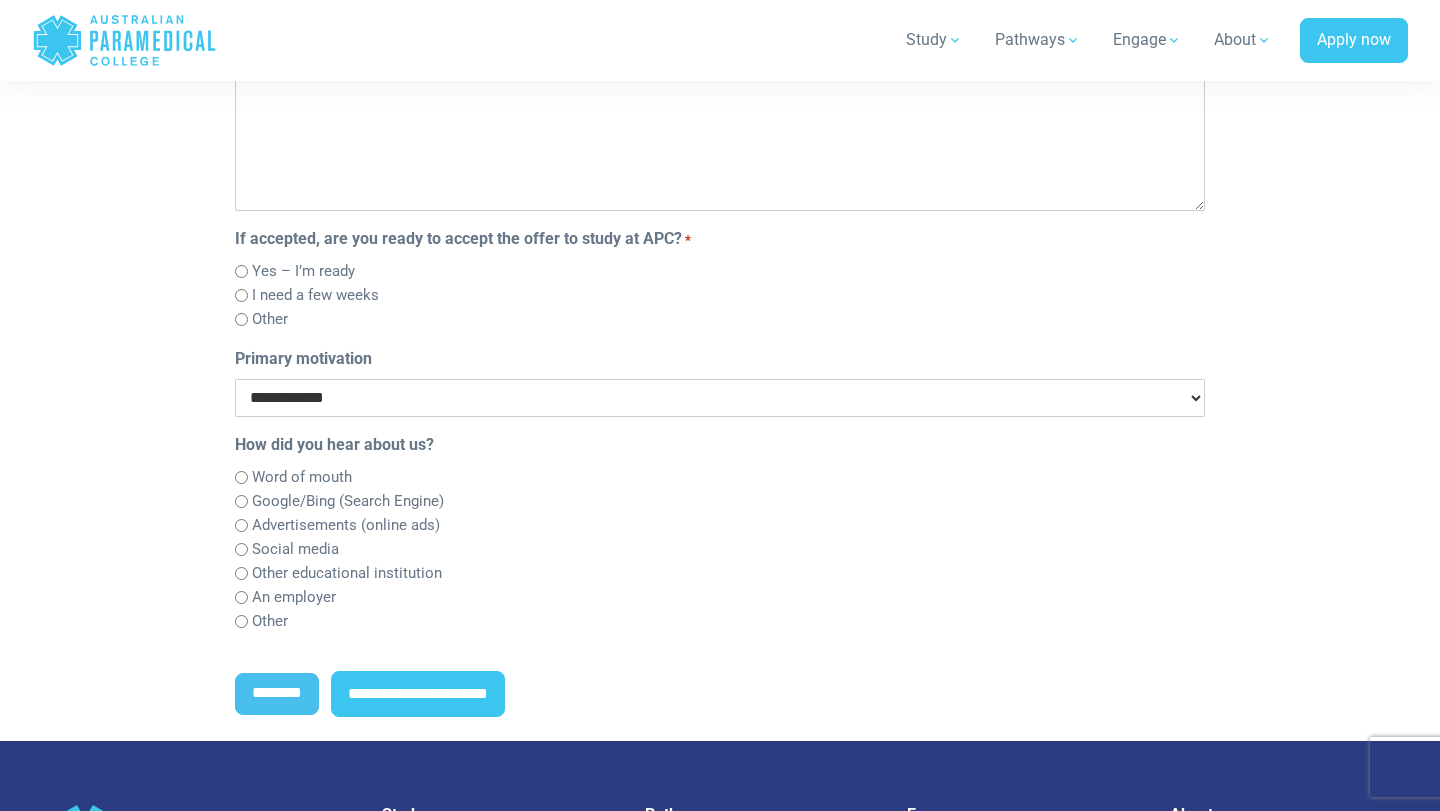 scroll, scrollTop: 876, scrollLeft: 0, axis: vertical 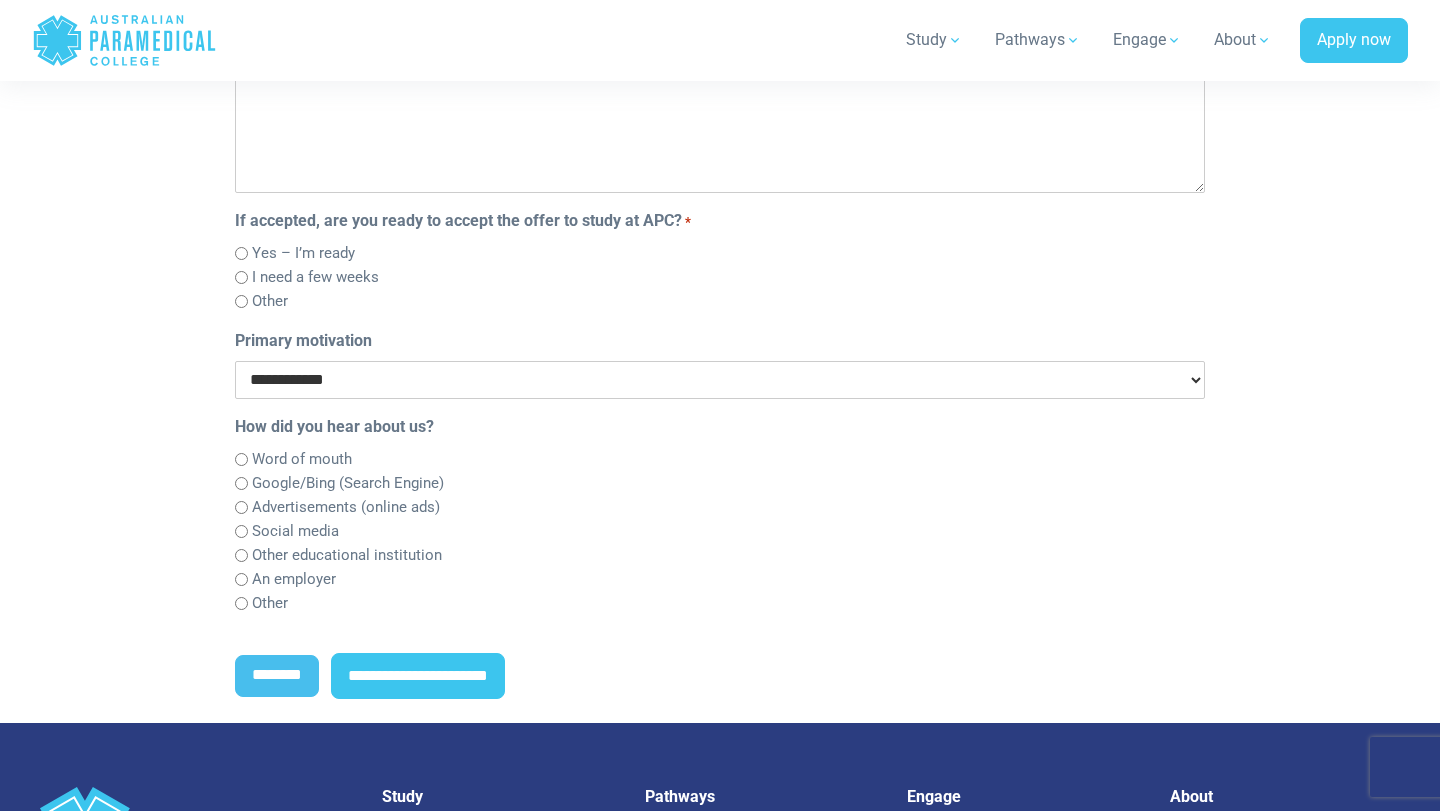 click on "**********" at bounding box center [720, 144] 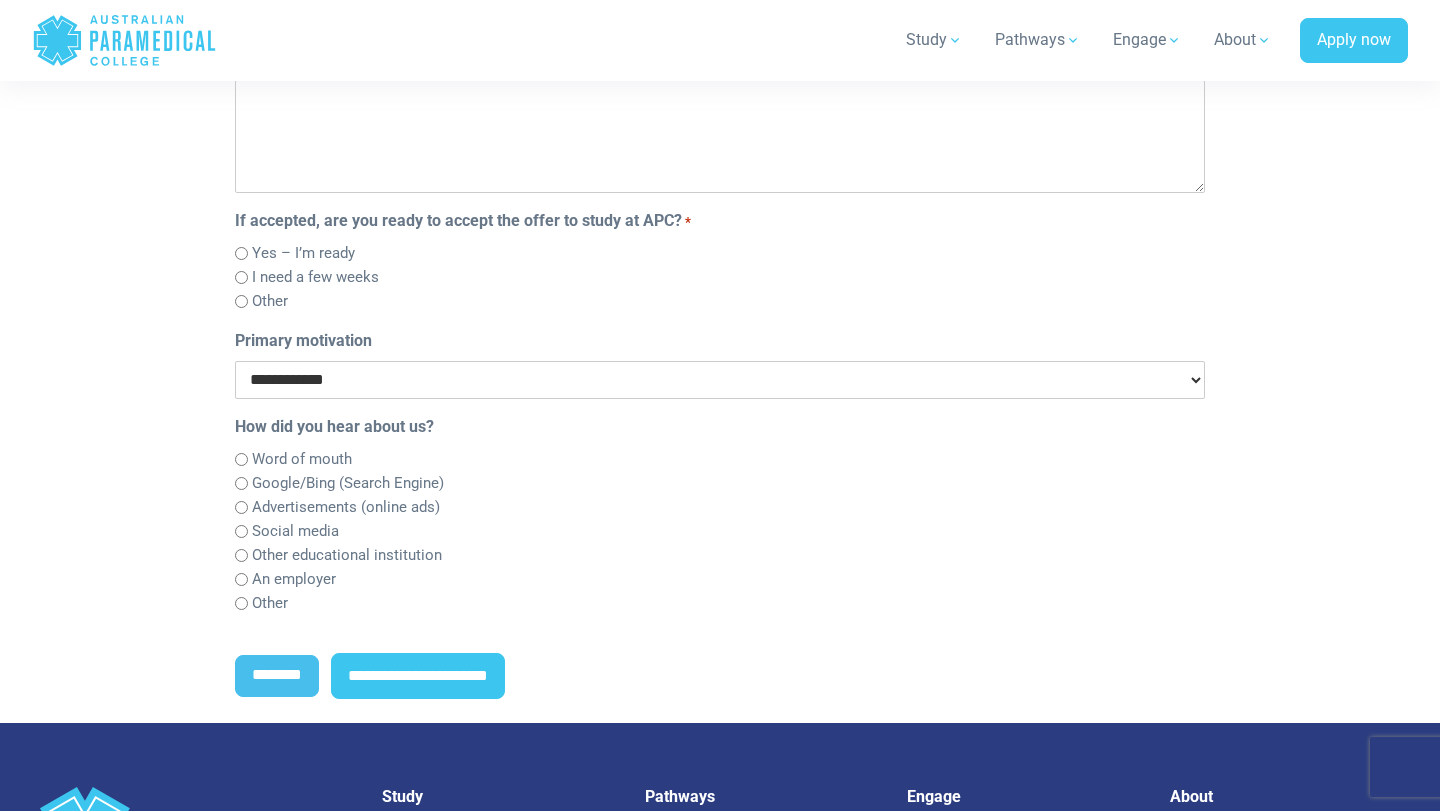 click on "**********" at bounding box center [720, 380] 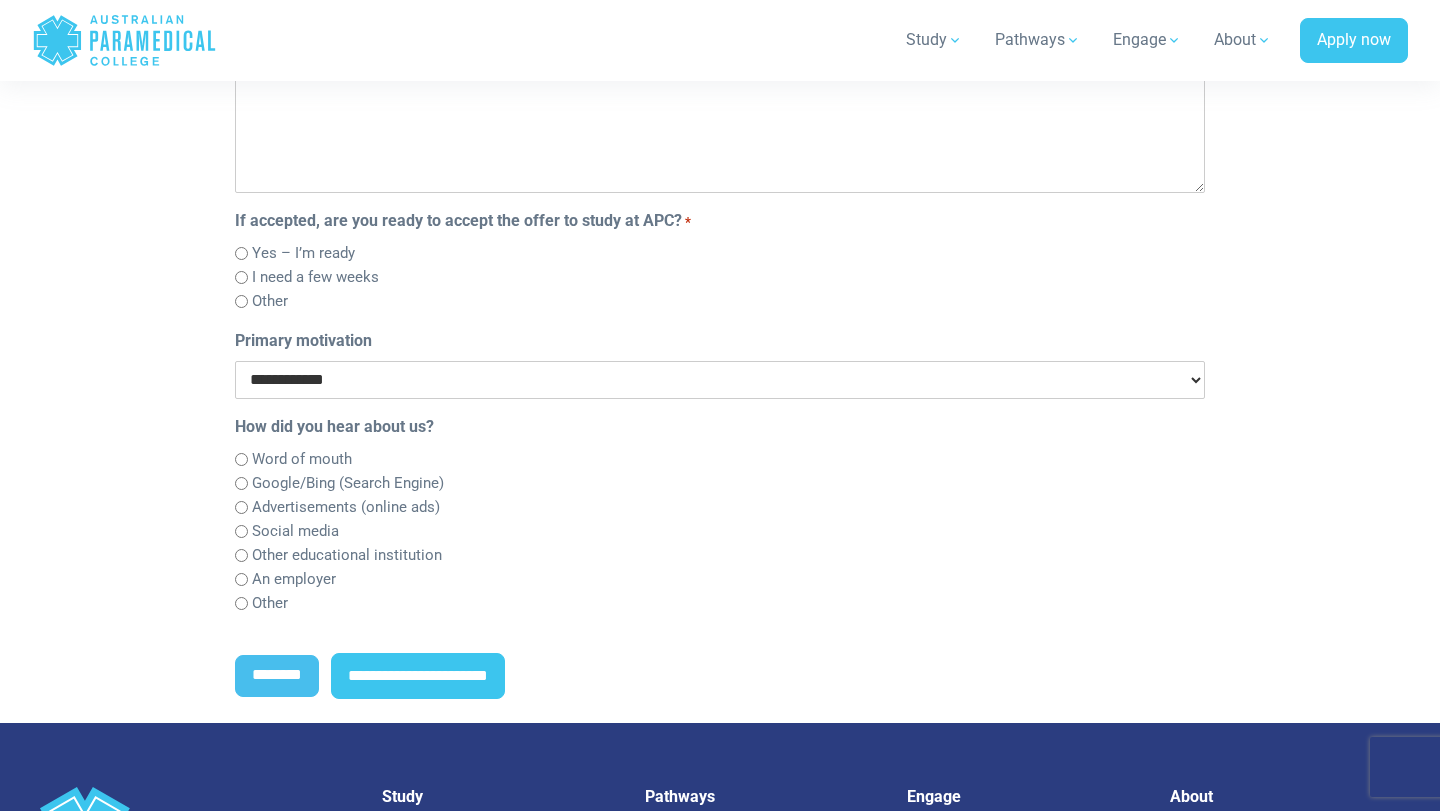 select on "**********" 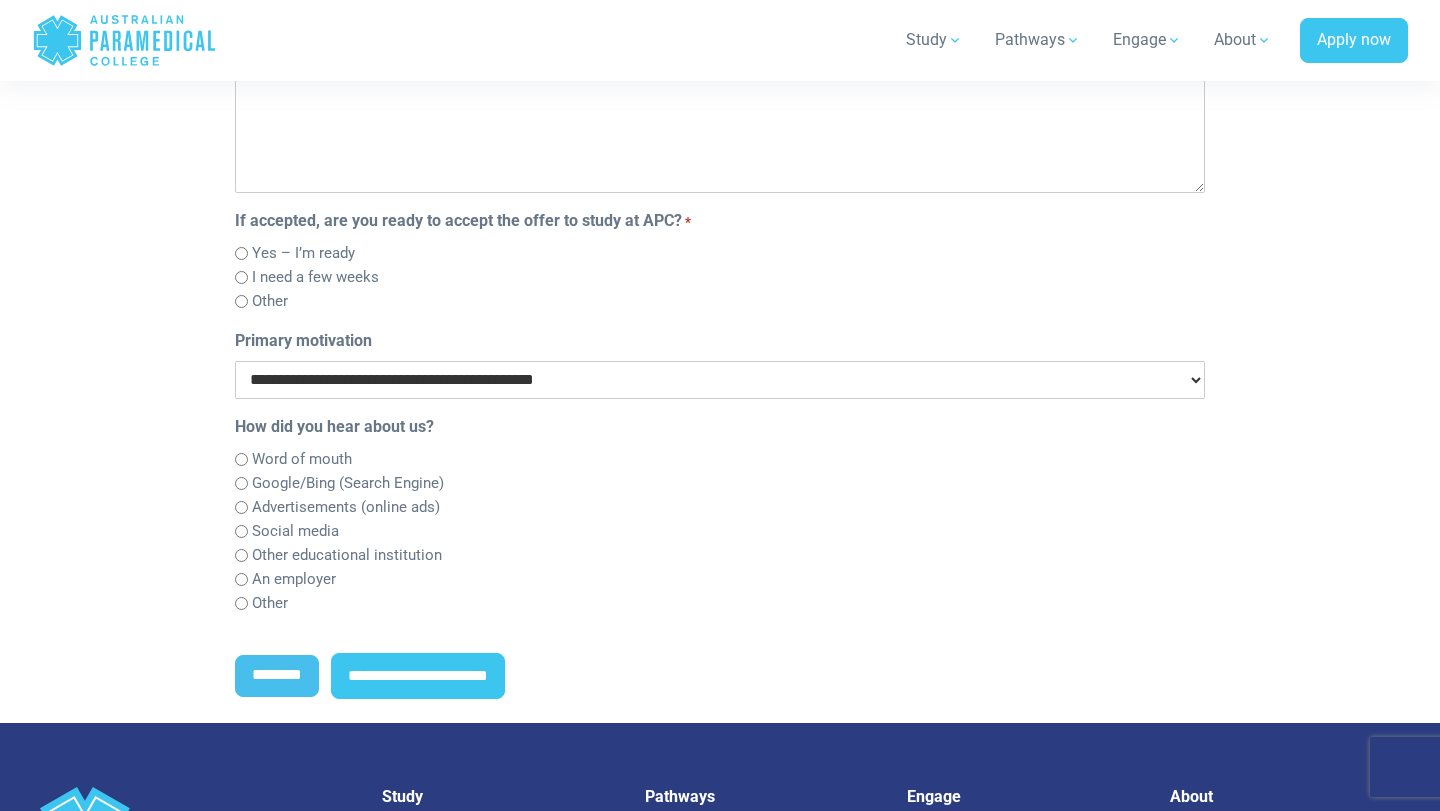 click on "**********" at bounding box center (720, 364) 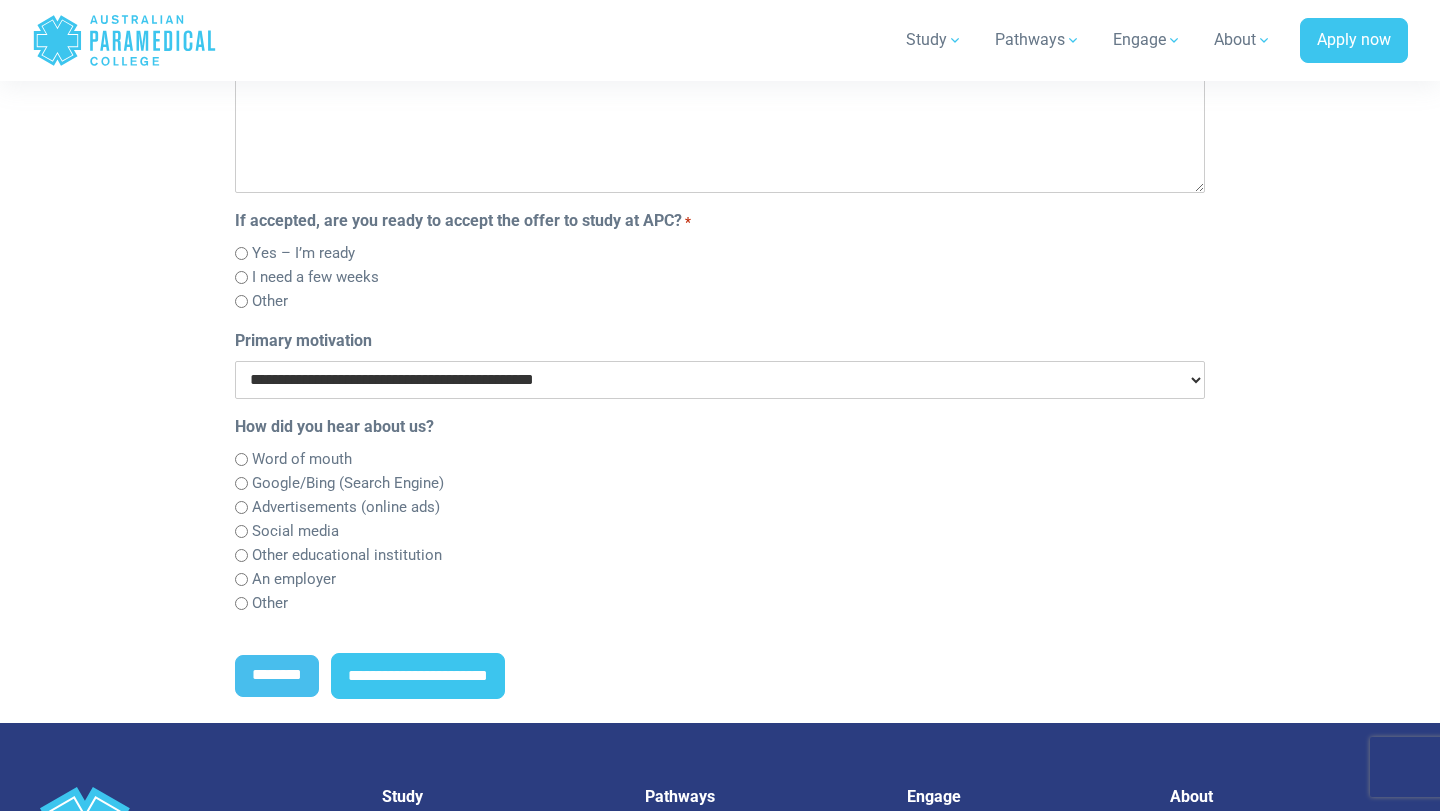click on "**********" at bounding box center (720, 380) 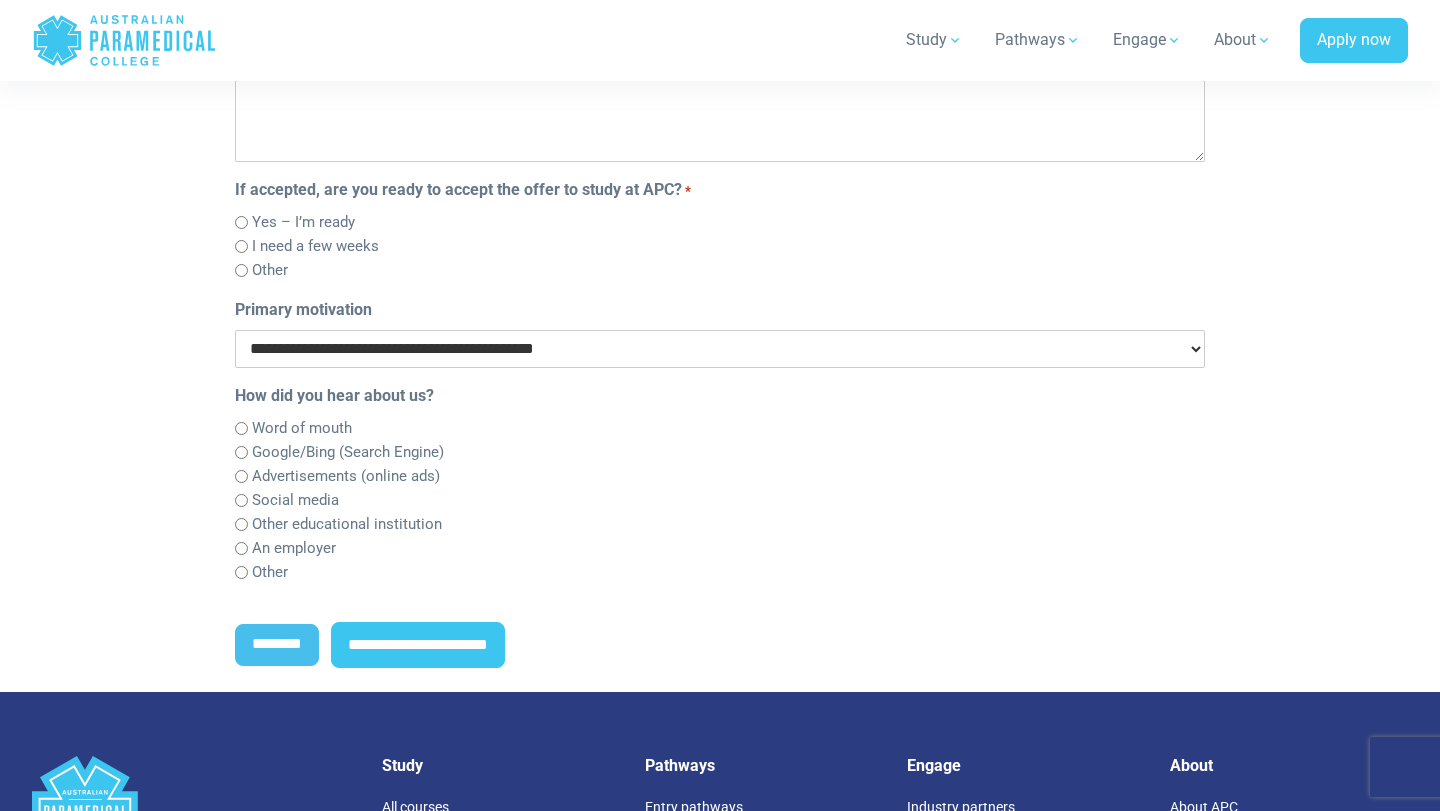 scroll, scrollTop: 917, scrollLeft: 0, axis: vertical 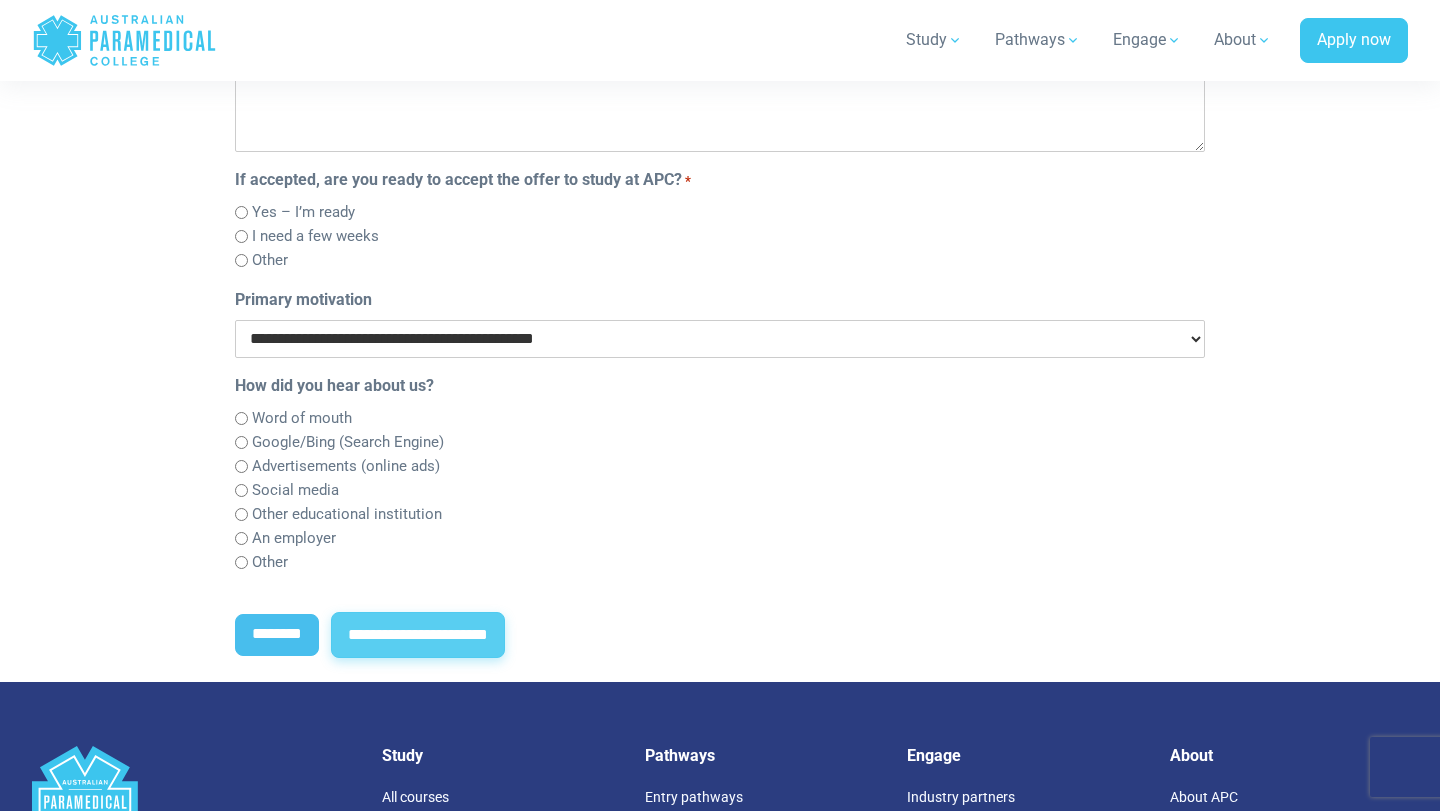 click on "**********" at bounding box center [418, 635] 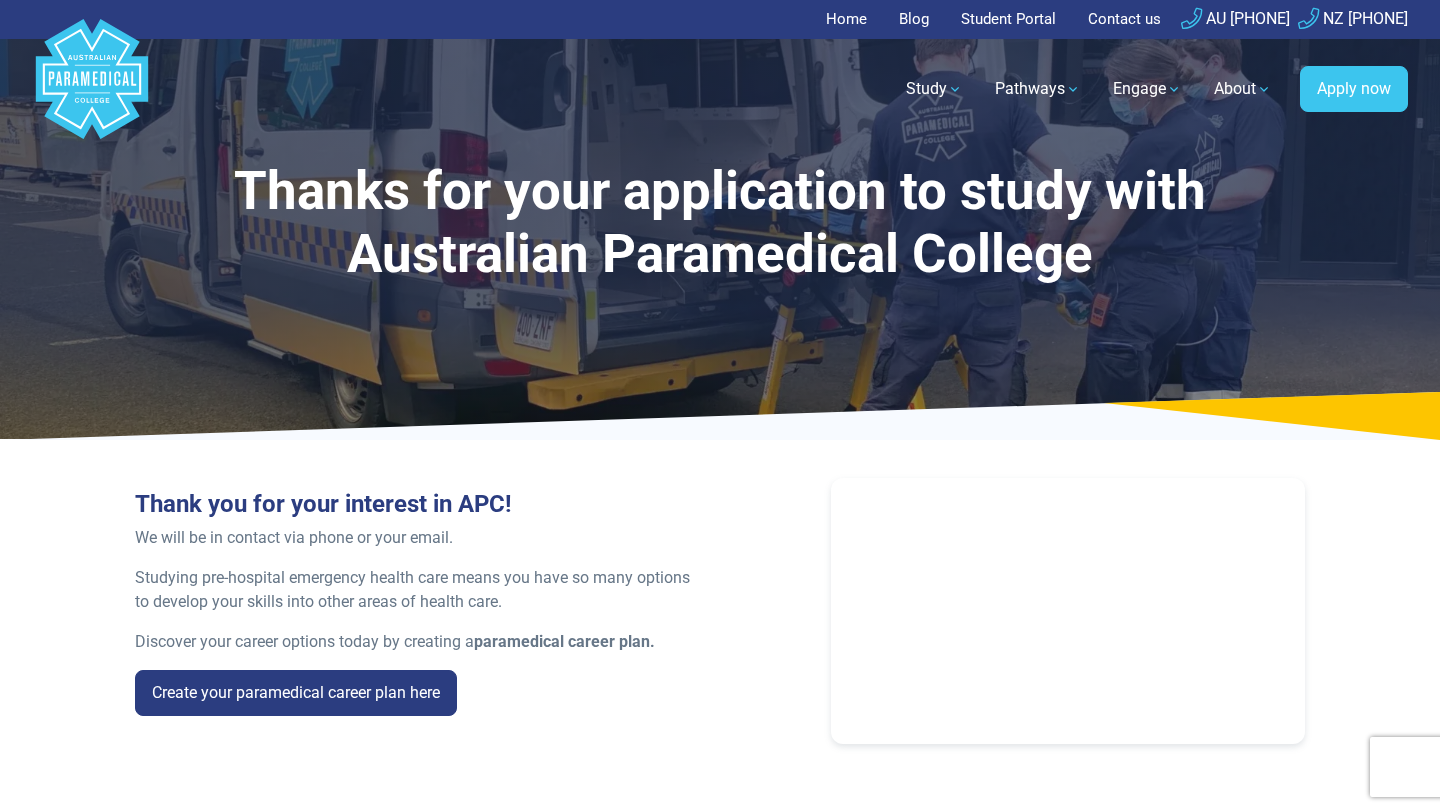 scroll, scrollTop: 0, scrollLeft: 0, axis: both 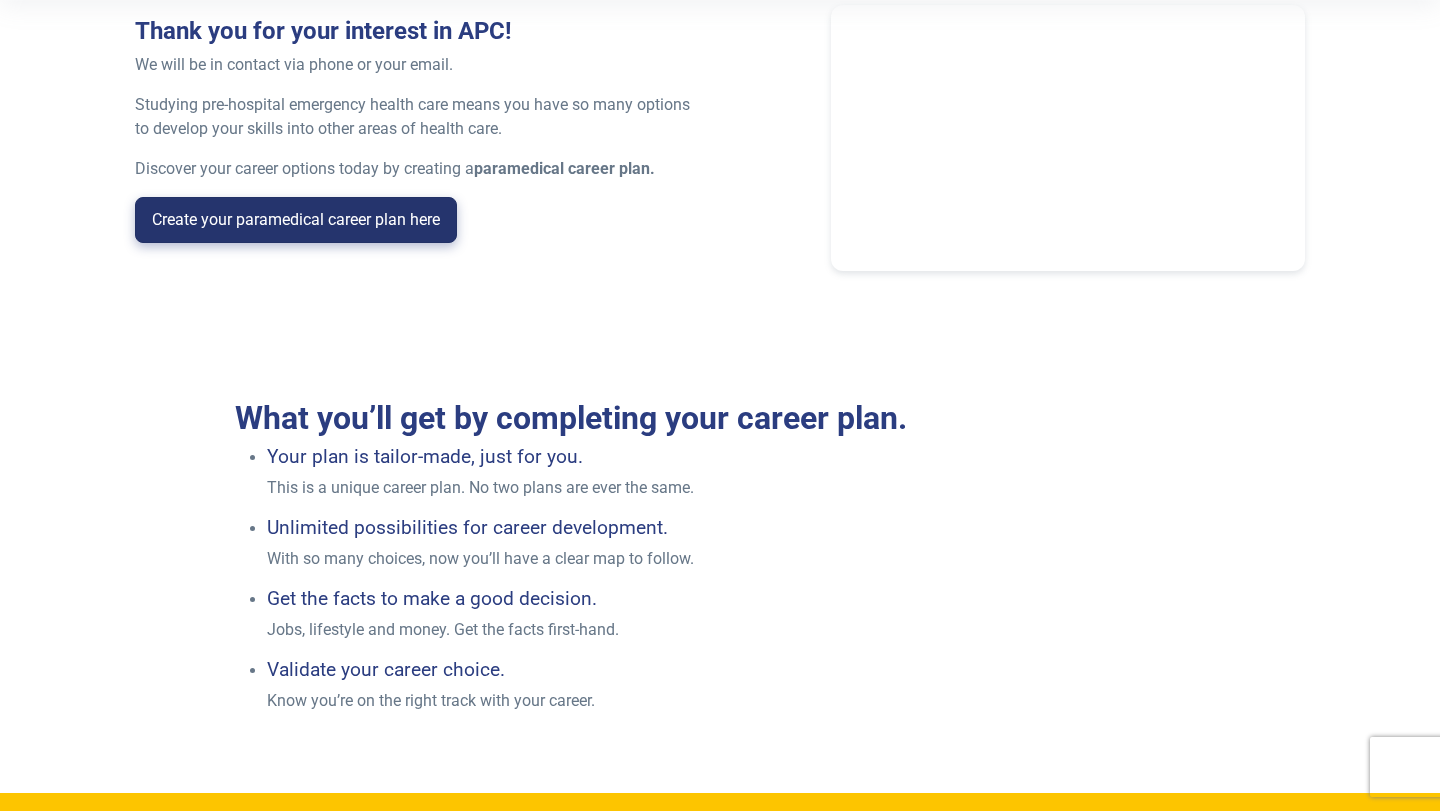 click on "Create your paramedical career plan here" at bounding box center (296, 220) 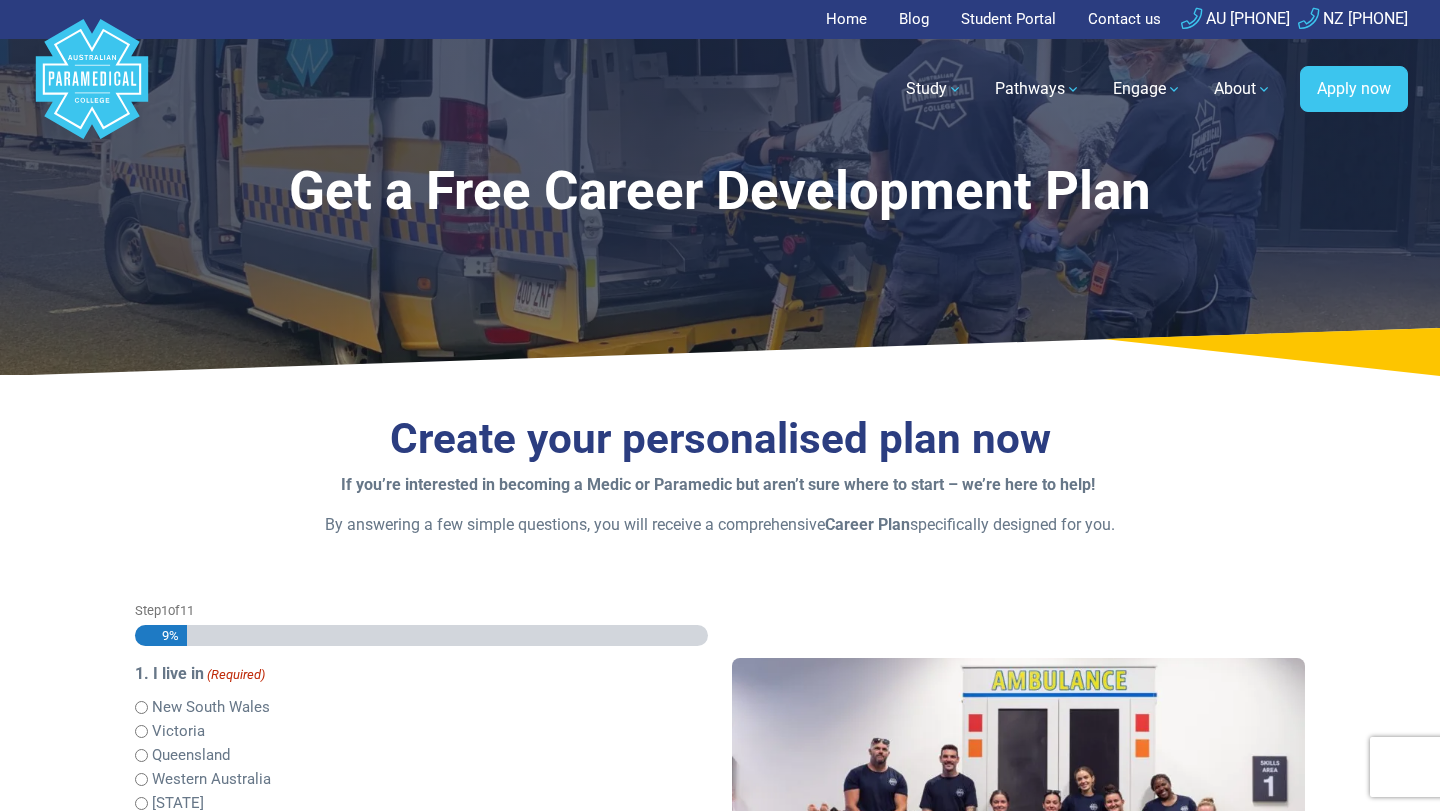 scroll, scrollTop: 0, scrollLeft: 0, axis: both 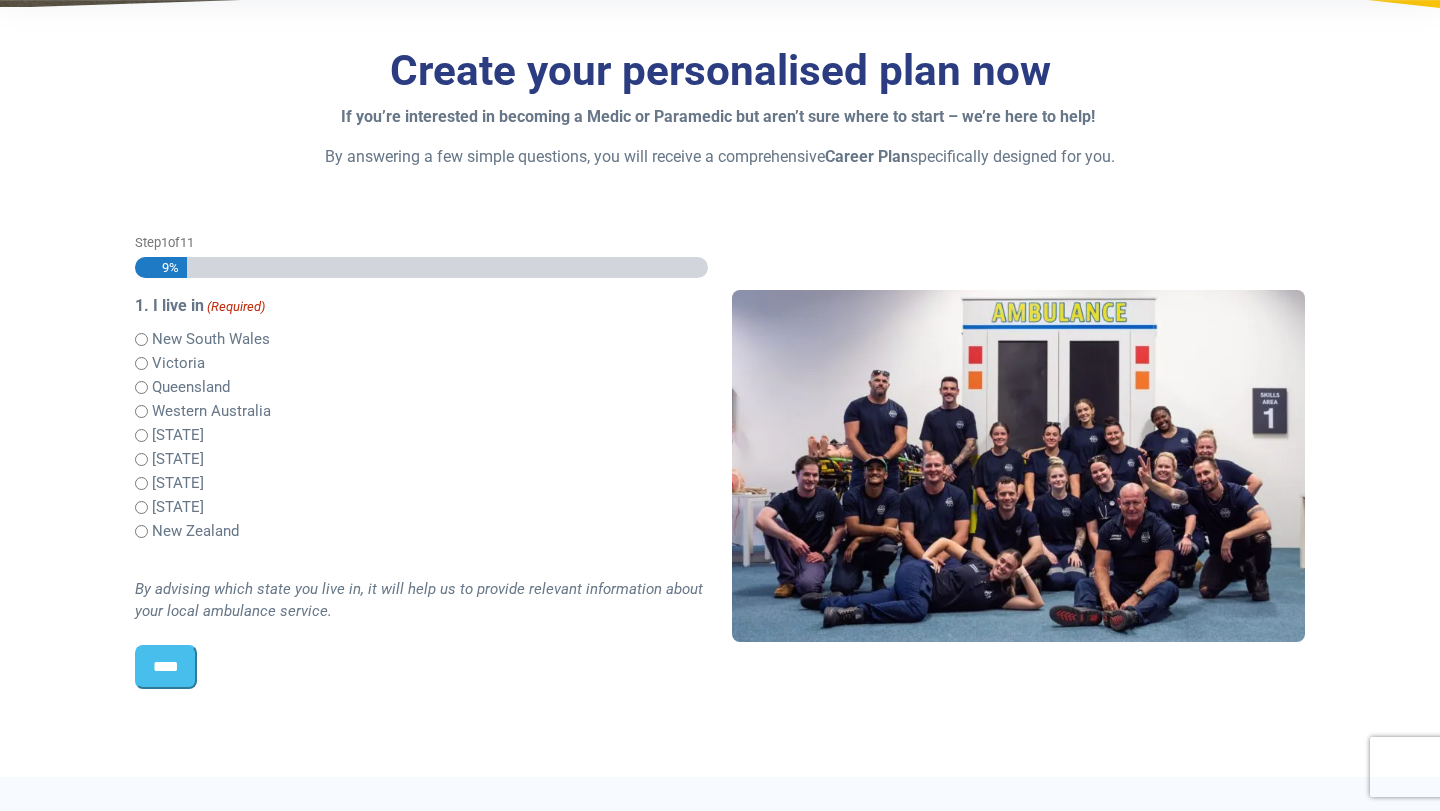 click on "****" at bounding box center [166, 667] 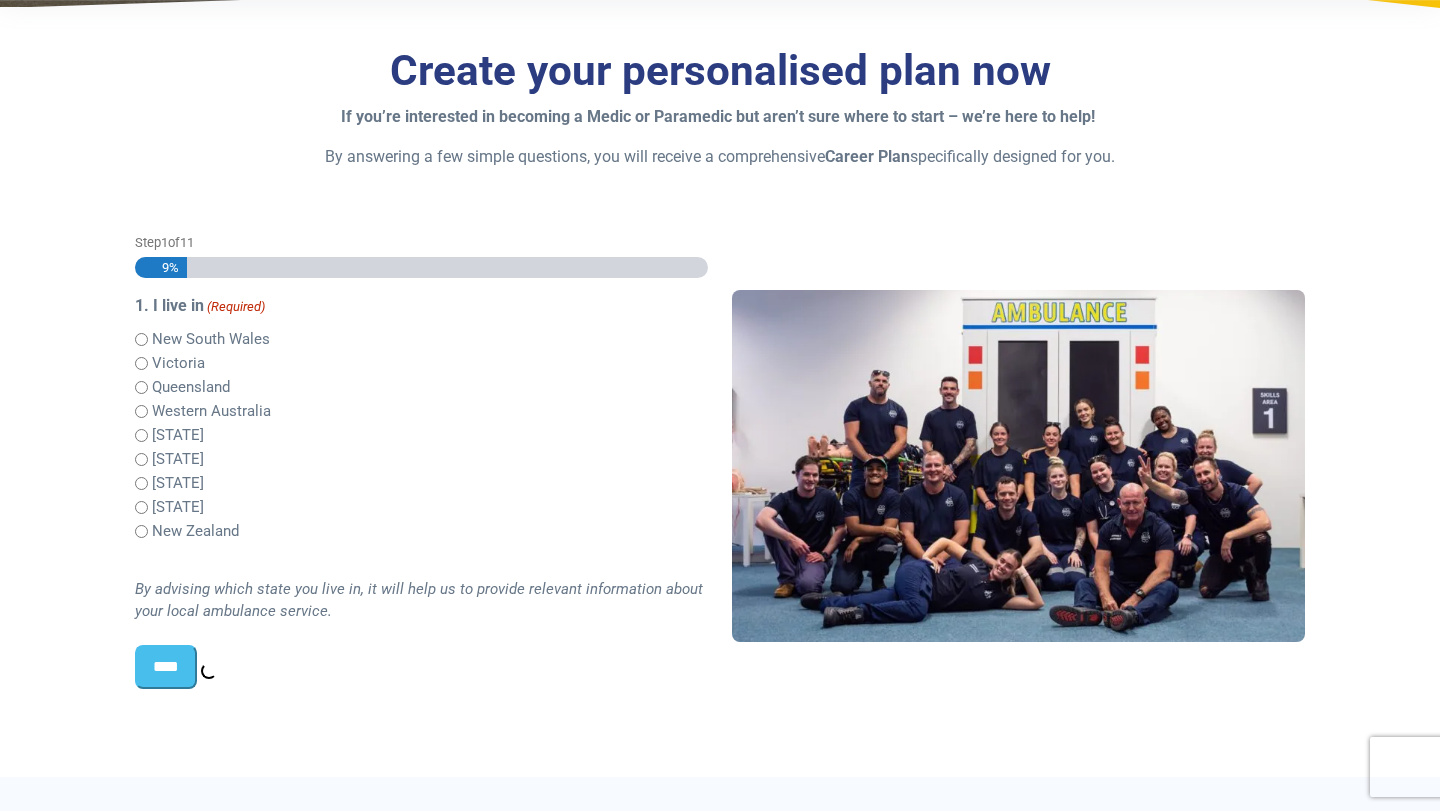 scroll, scrollTop: 528, scrollLeft: 0, axis: vertical 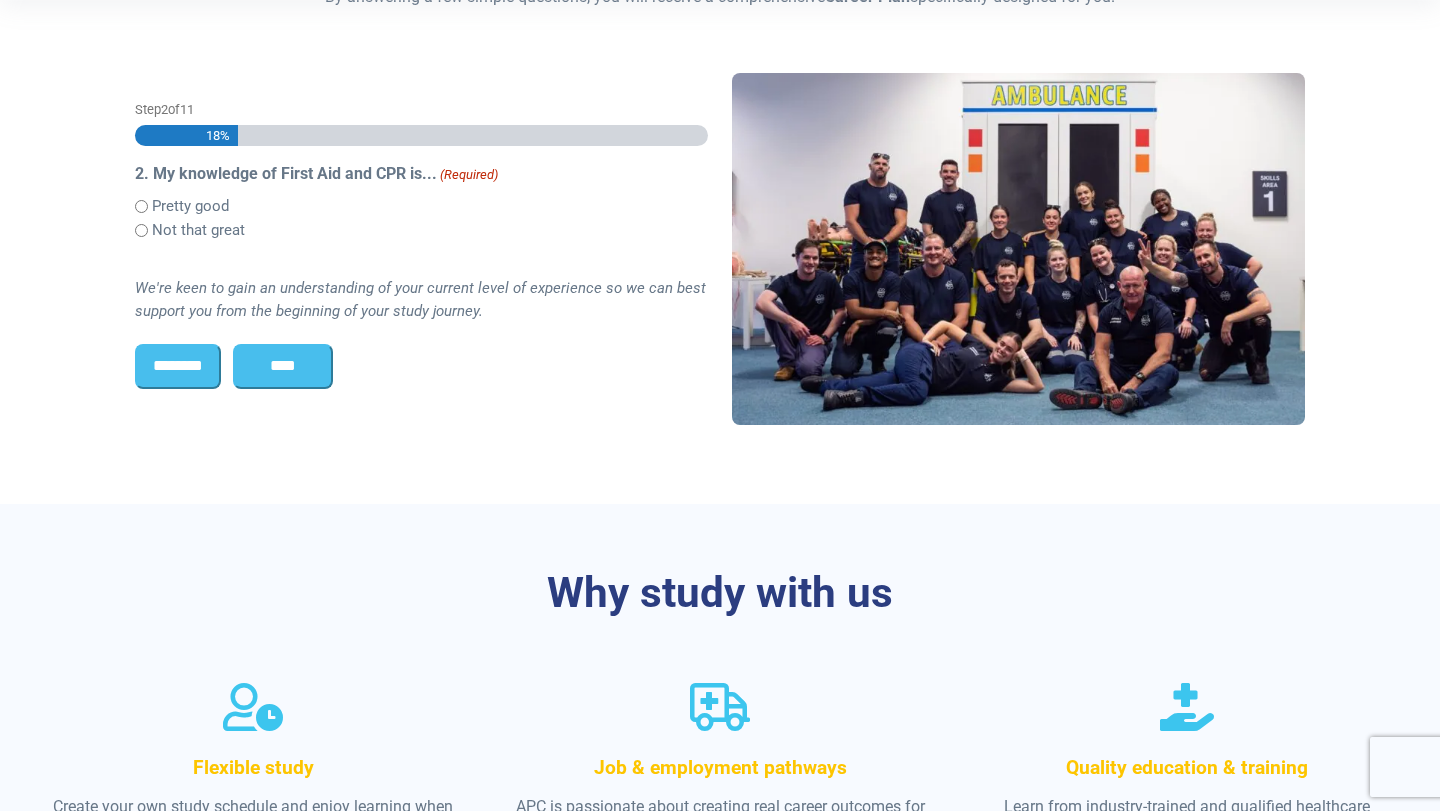 click on "Not that great" at bounding box center (198, 230) 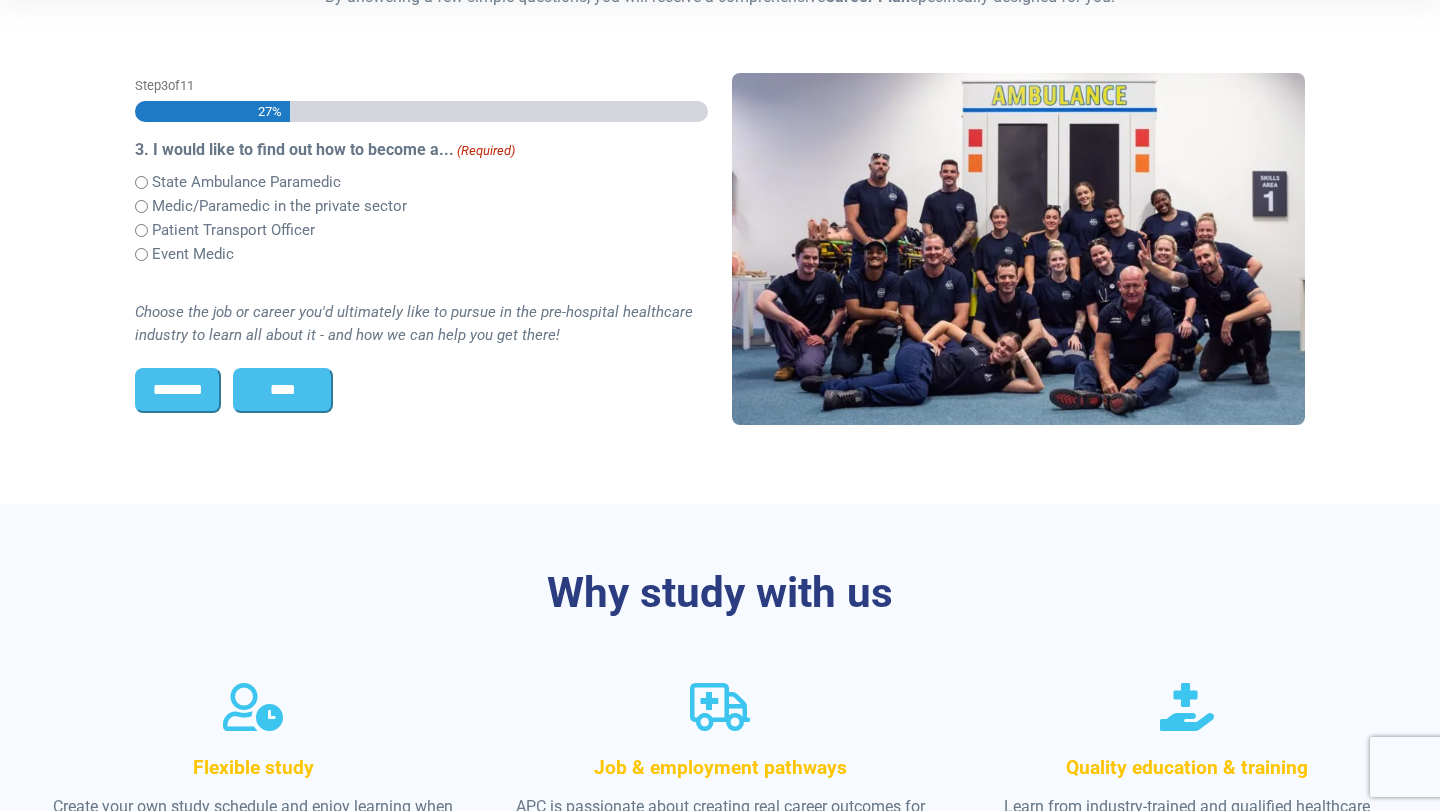 scroll, scrollTop: 503, scrollLeft: 0, axis: vertical 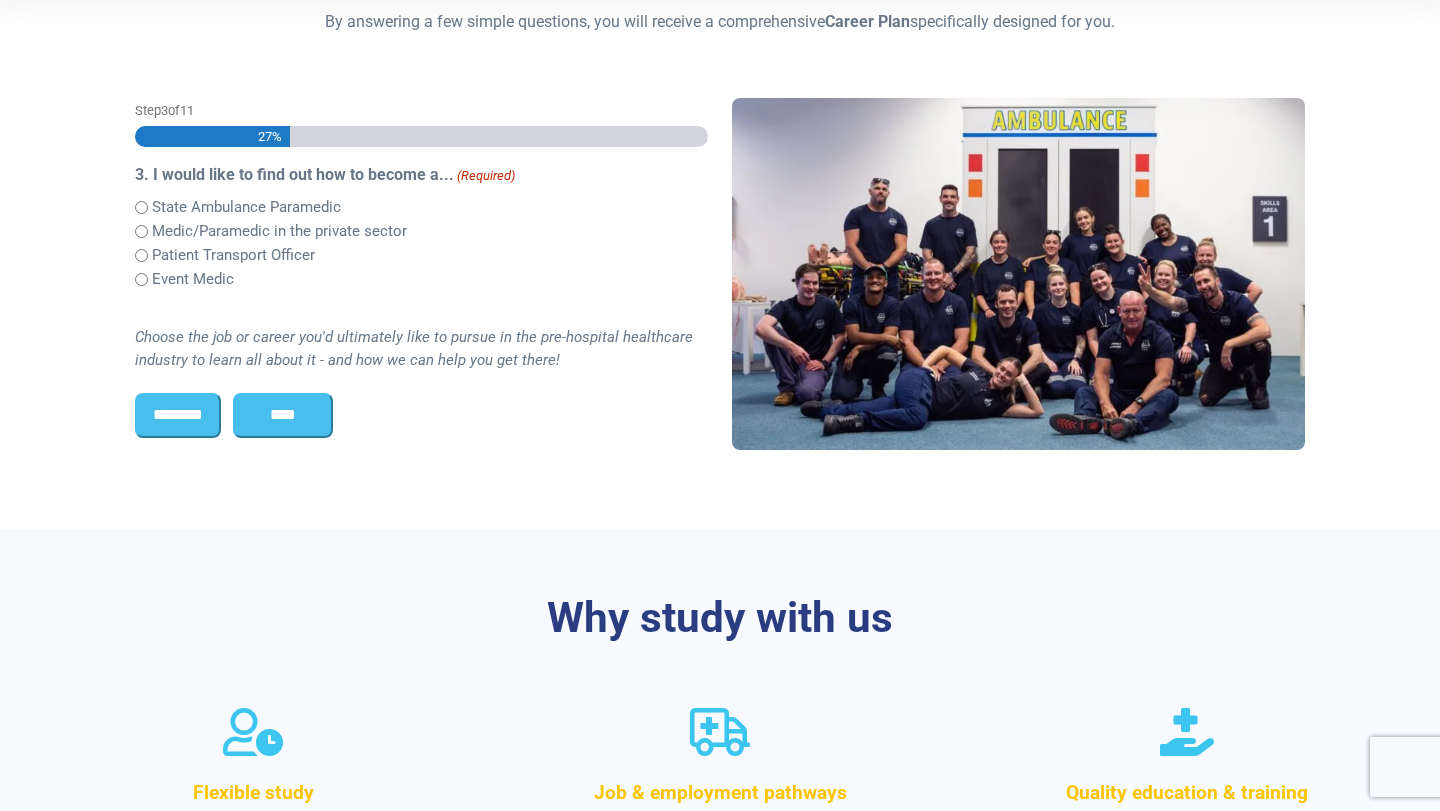 click on "3. I would like to find out how to become a... (Required)" at bounding box center [421, 175] 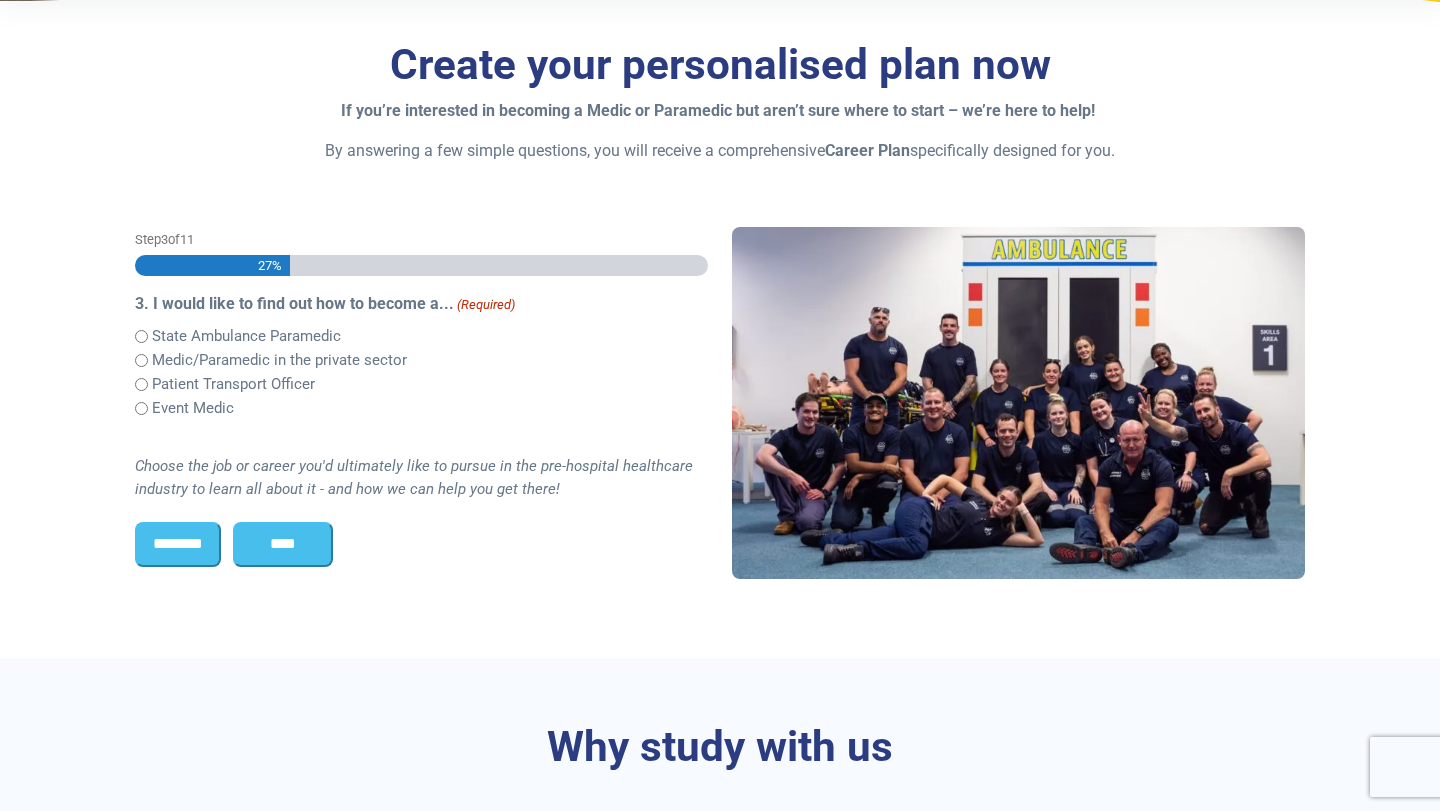 scroll, scrollTop: 361, scrollLeft: 0, axis: vertical 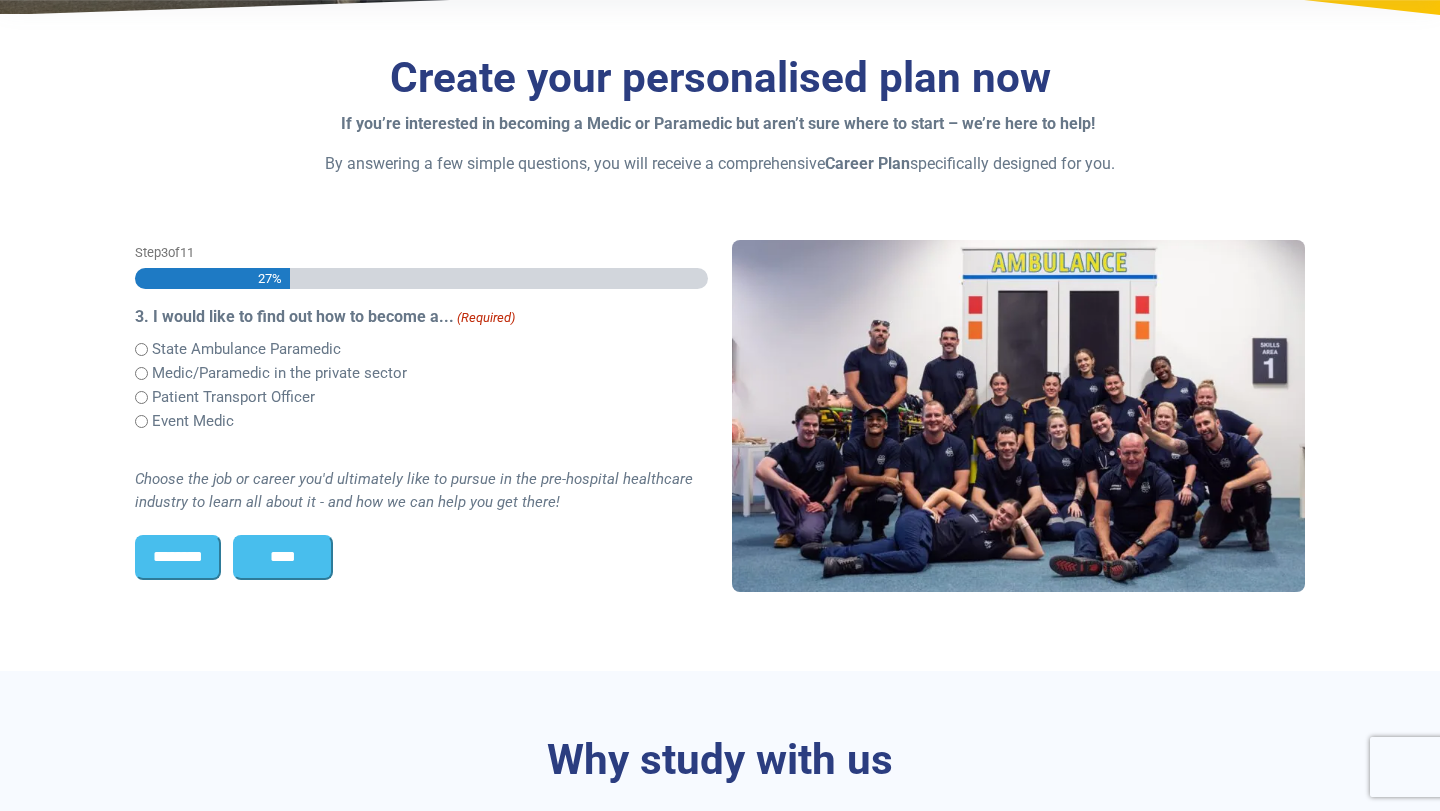 click on "****" at bounding box center [283, 557] 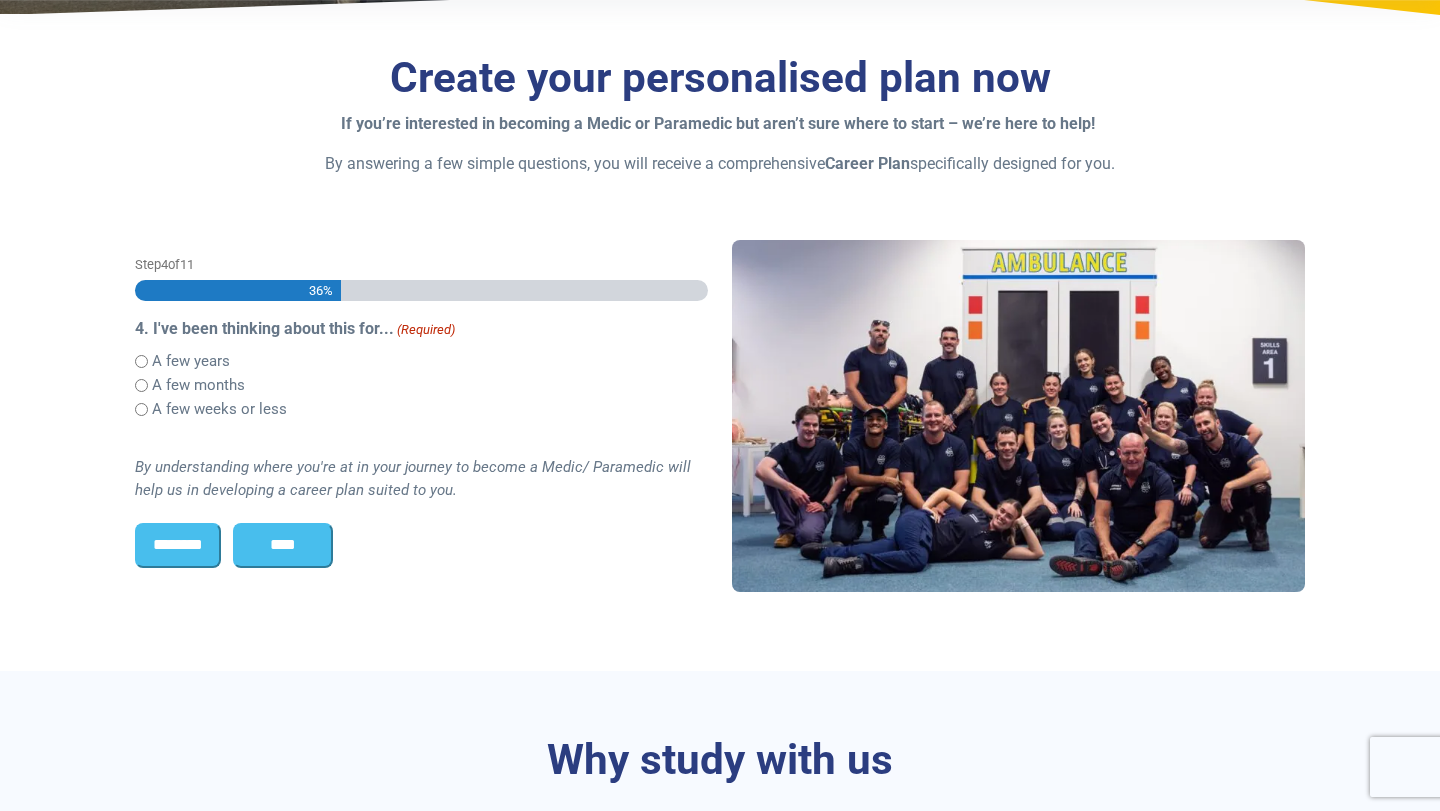 scroll, scrollTop: 515, scrollLeft: 0, axis: vertical 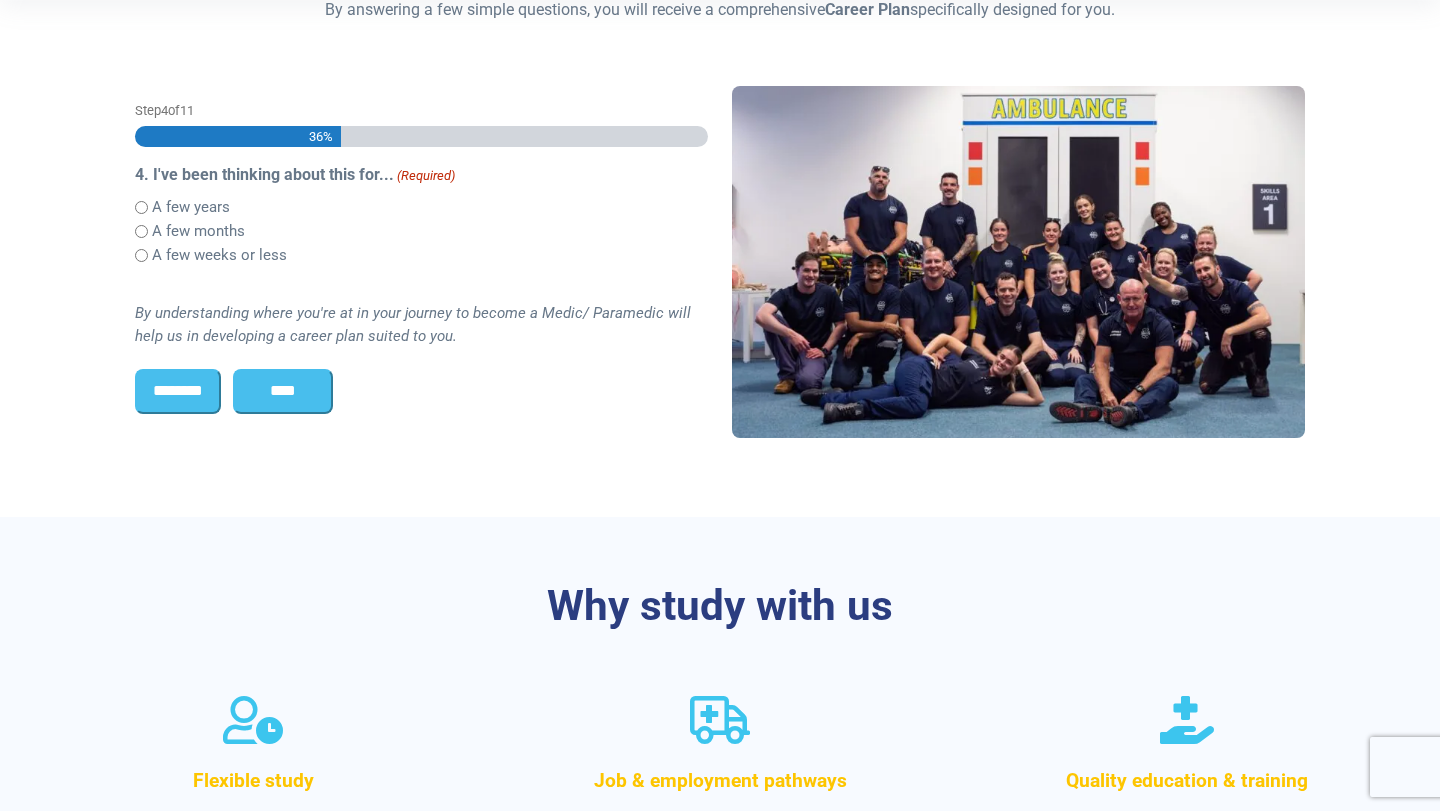 click on "A few years" at bounding box center (191, 207) 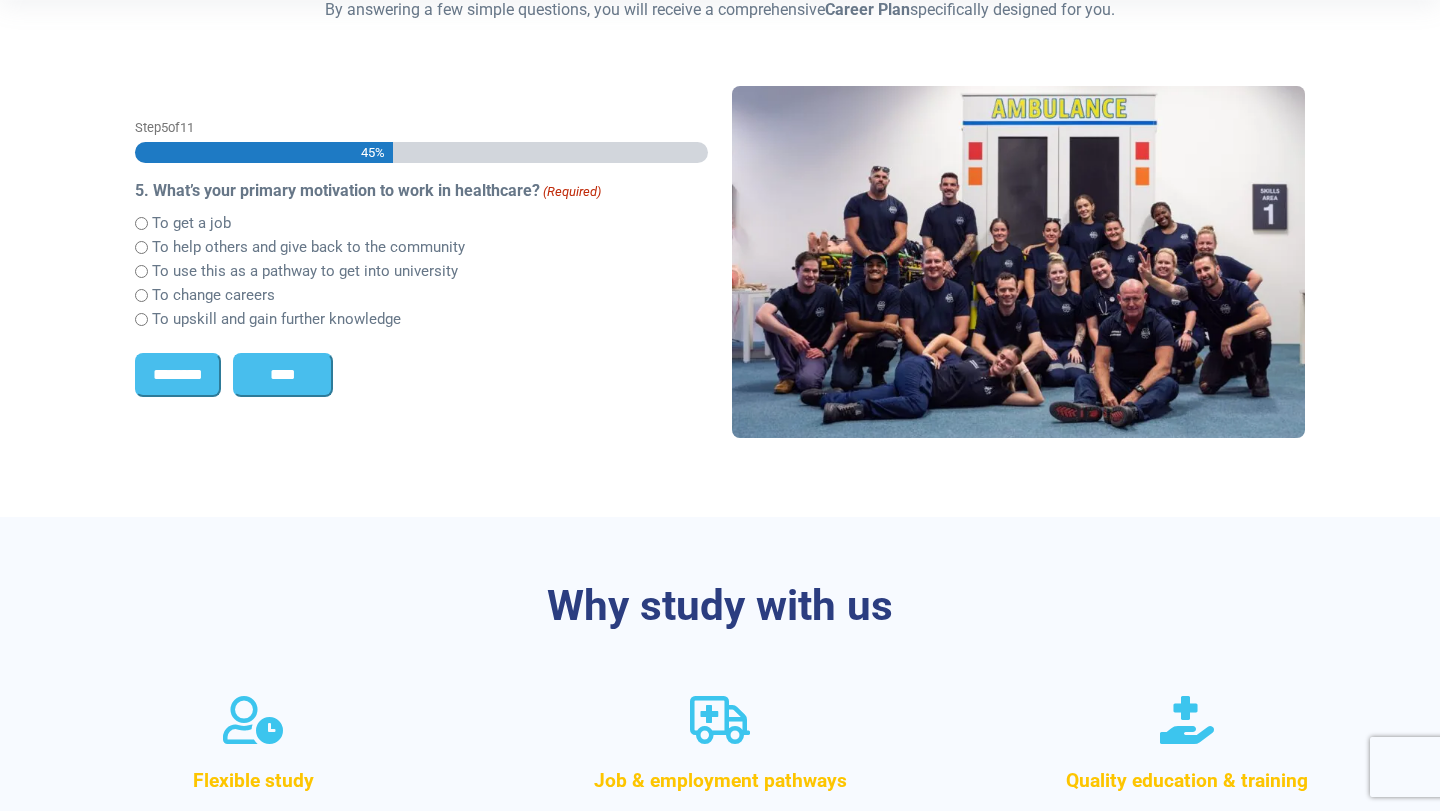 scroll, scrollTop: 0, scrollLeft: 0, axis: both 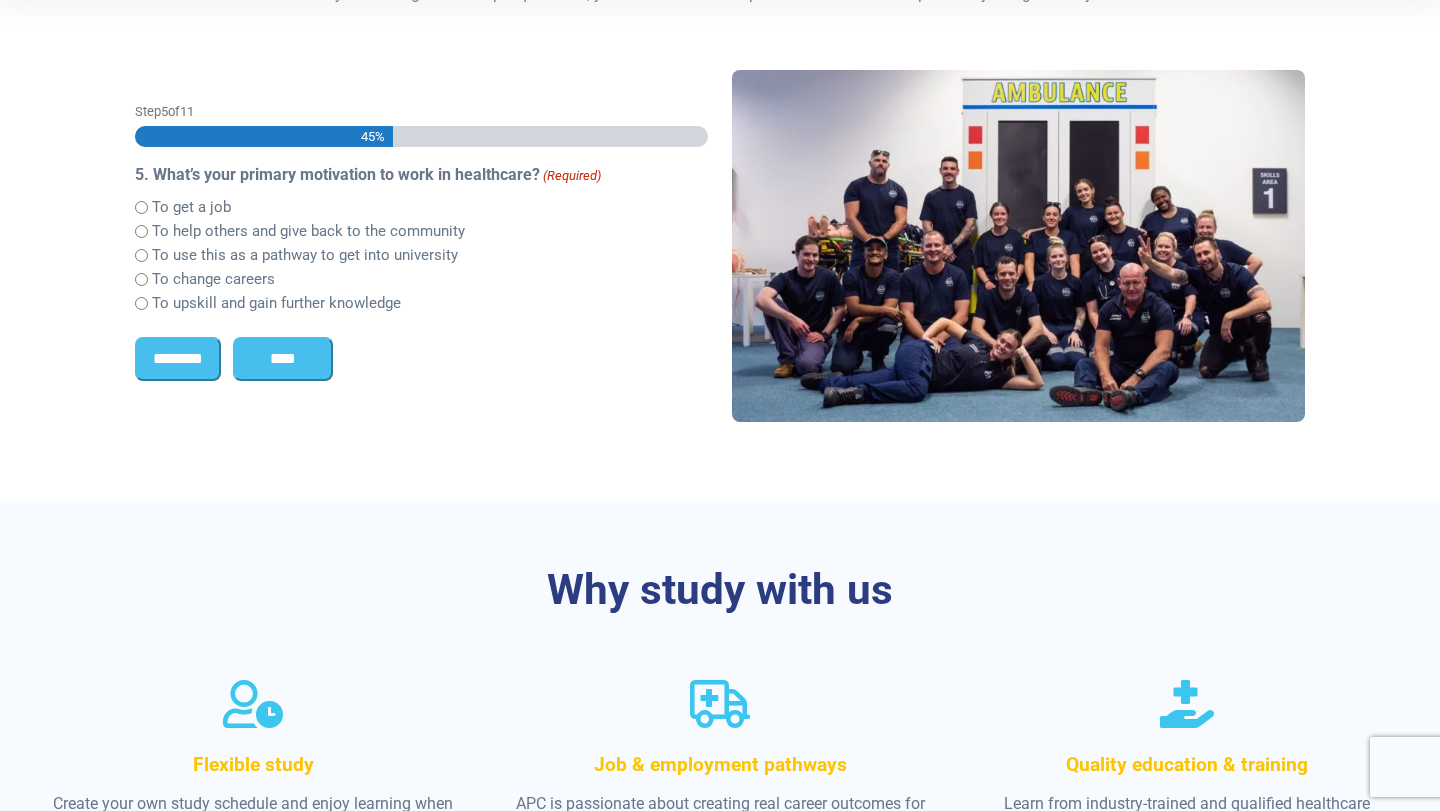 click on "To use this as a pathway to get into university" at bounding box center (305, 255) 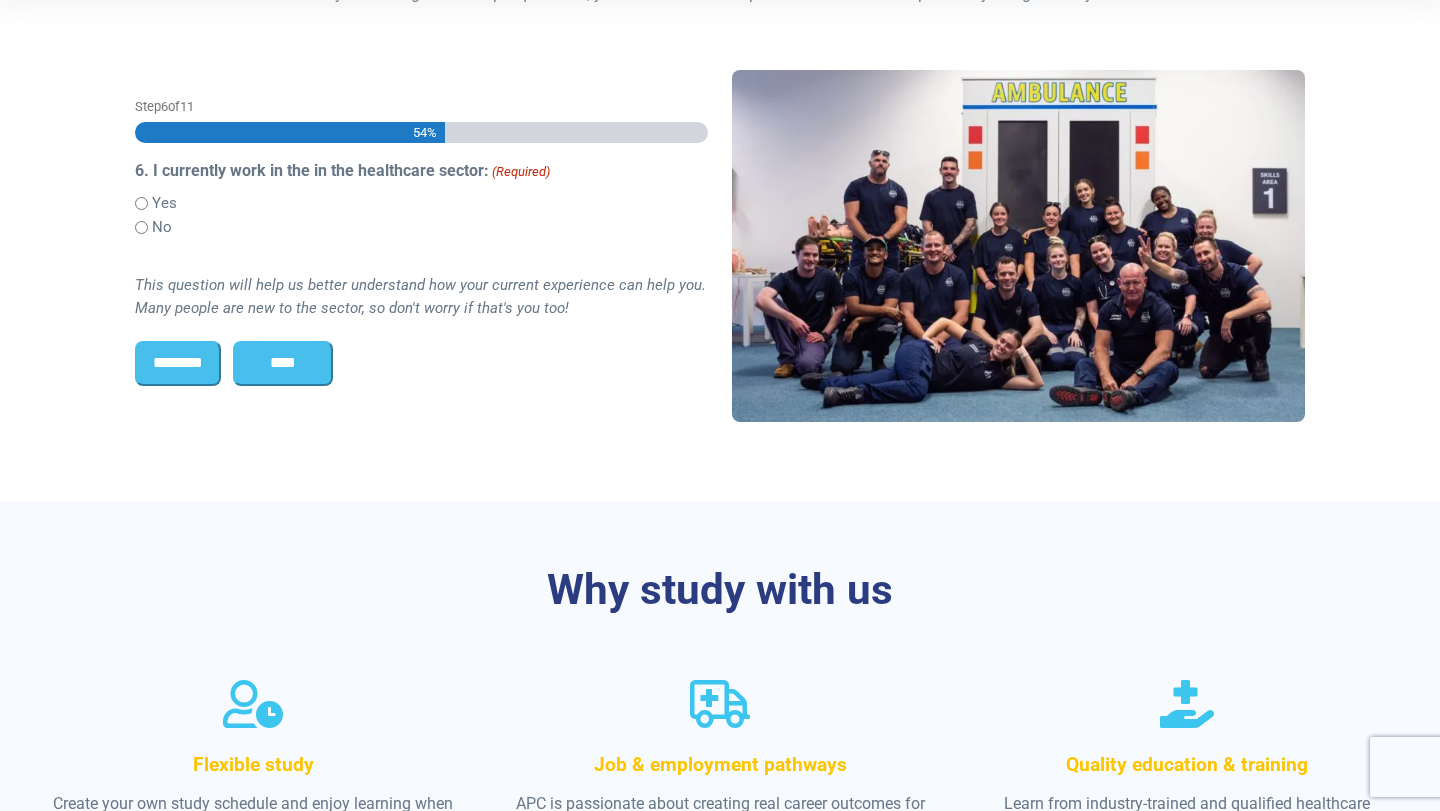 scroll, scrollTop: 528, scrollLeft: 0, axis: vertical 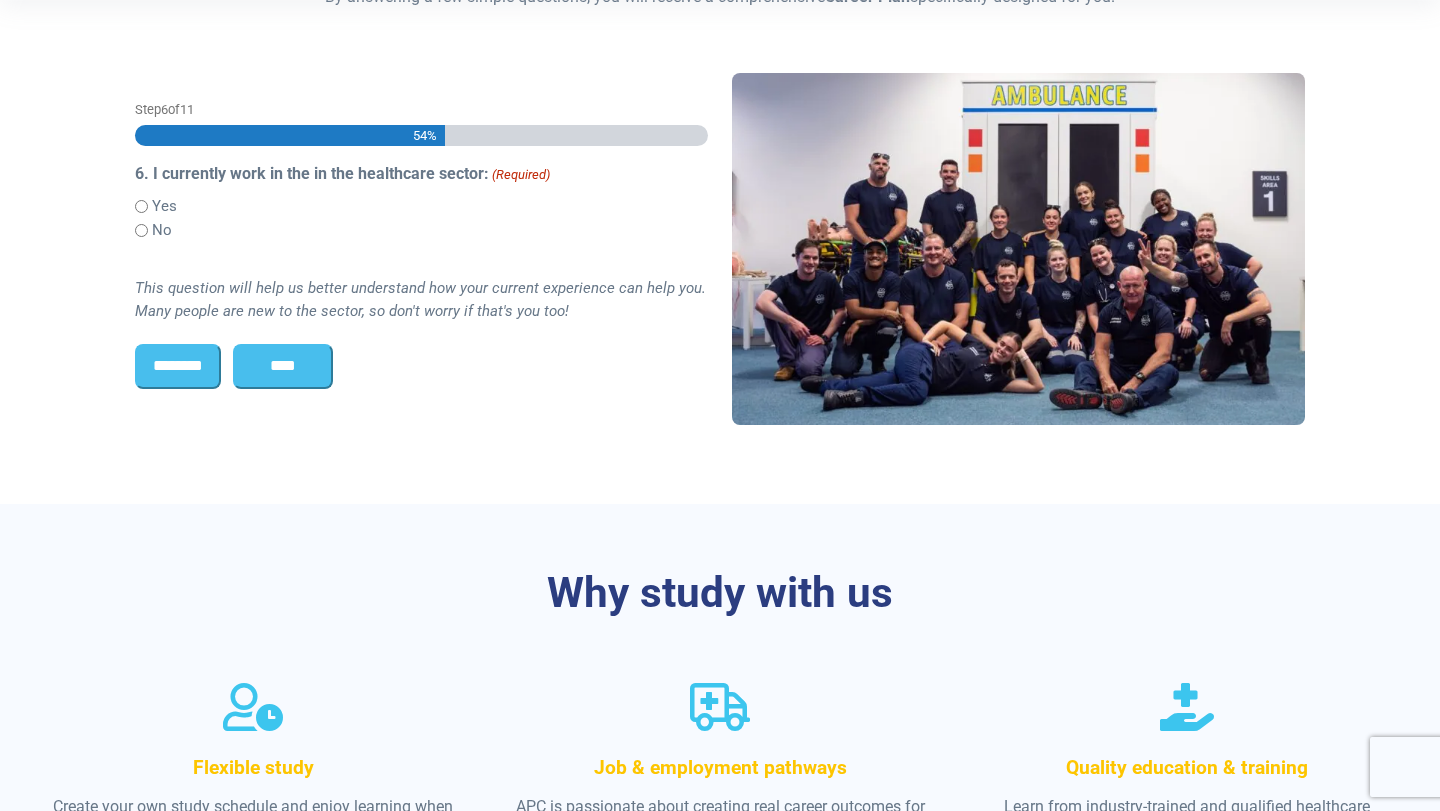 click on "No" at bounding box center (162, 230) 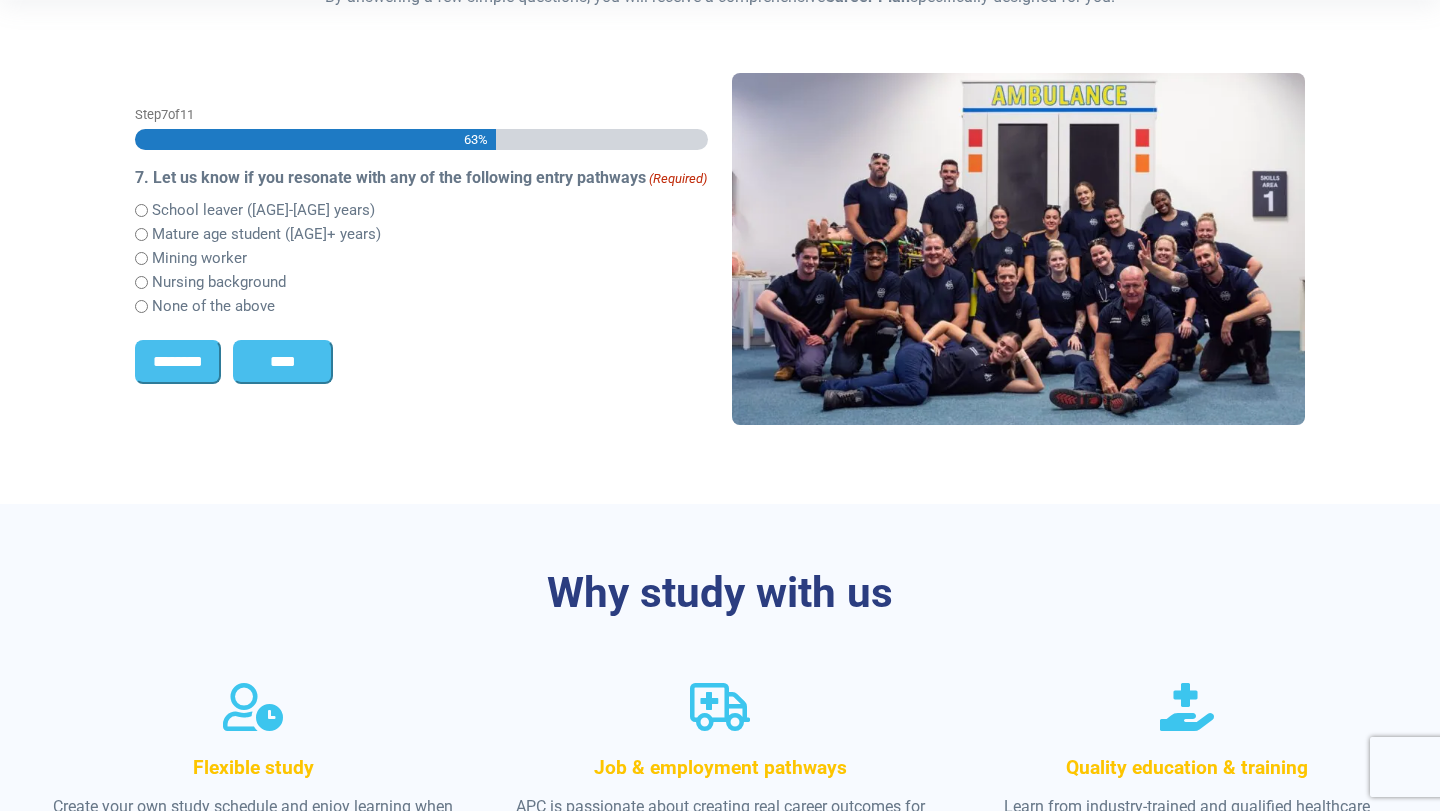 scroll, scrollTop: 531, scrollLeft: 0, axis: vertical 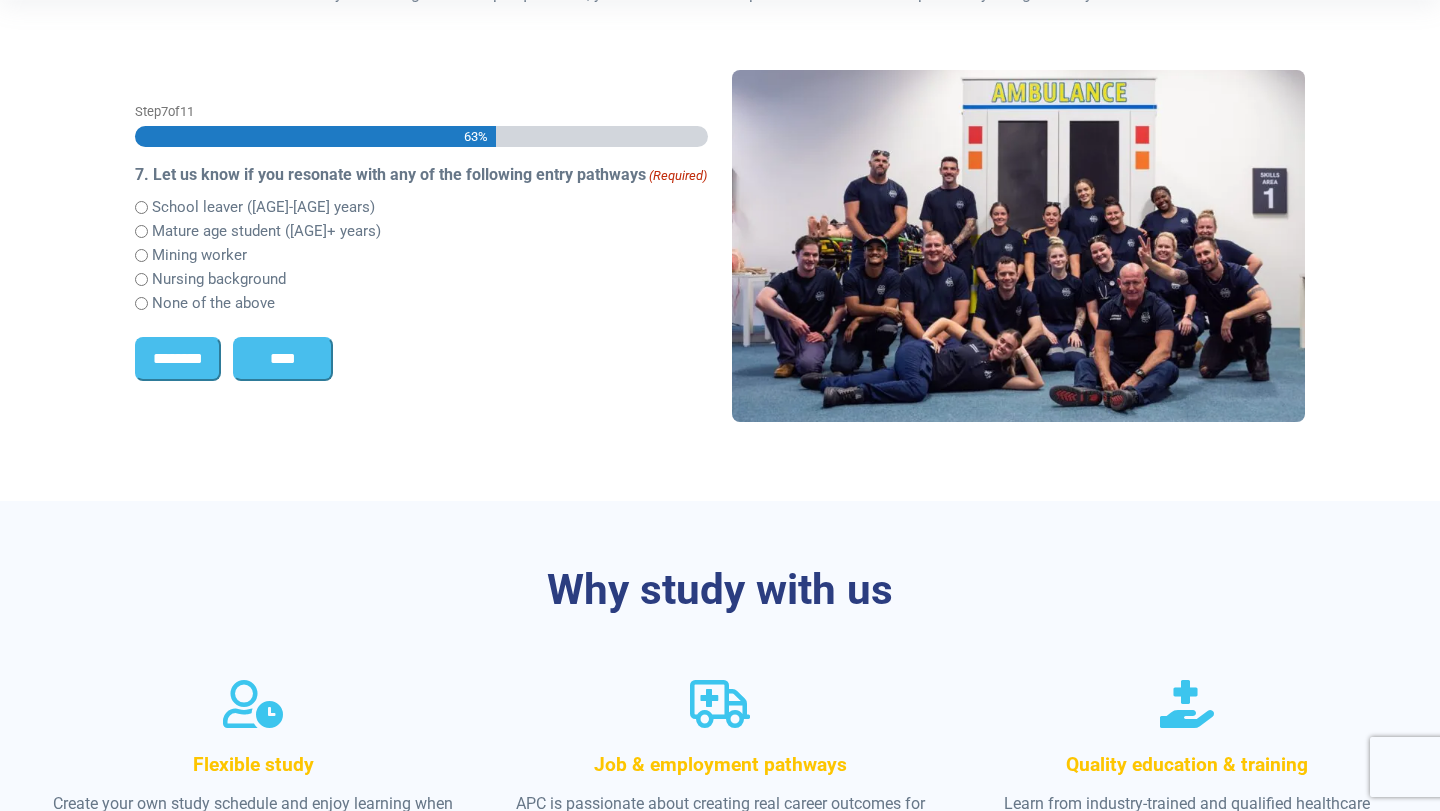 click on "School leaver (18-25 years)" at bounding box center (263, 207) 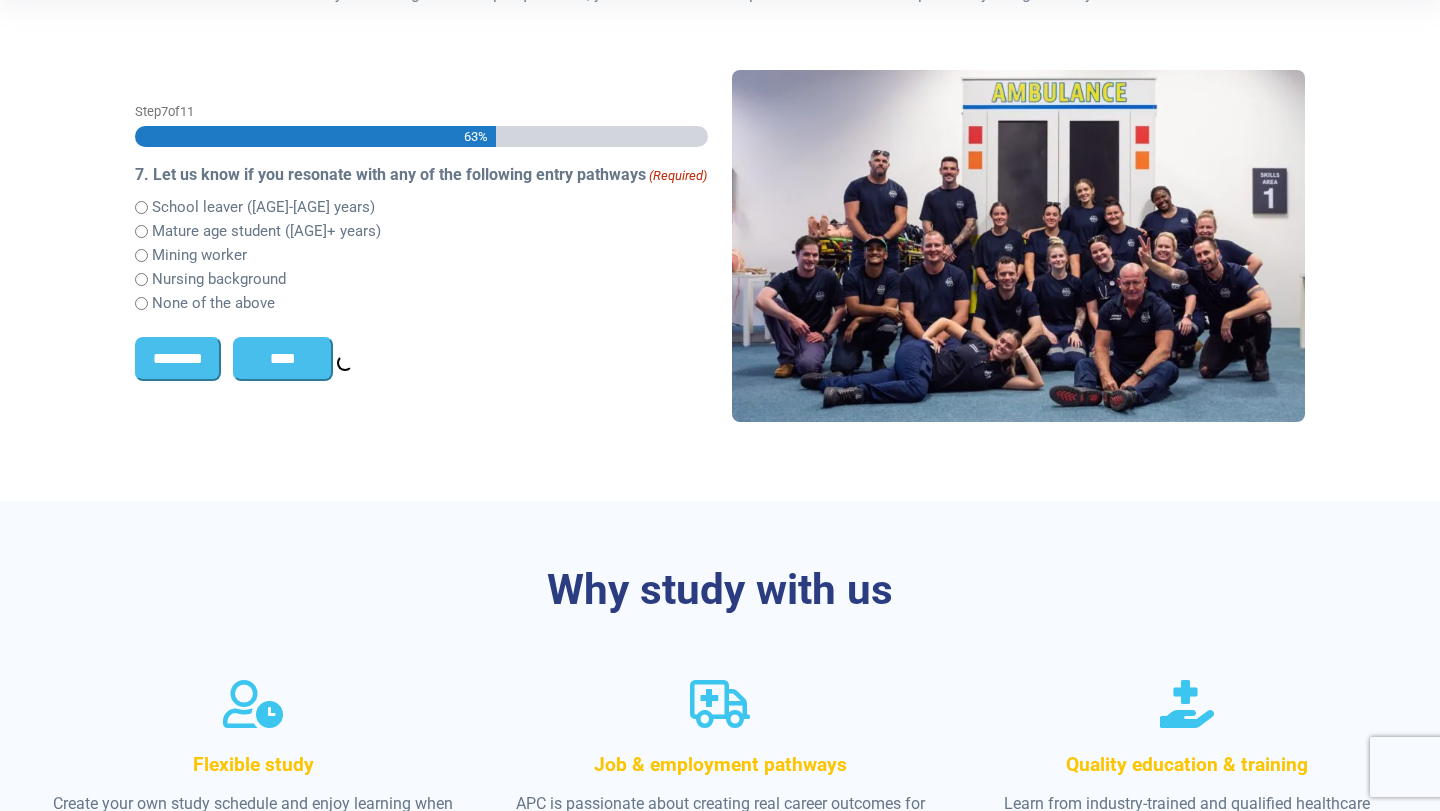 scroll, scrollTop: 501, scrollLeft: 0, axis: vertical 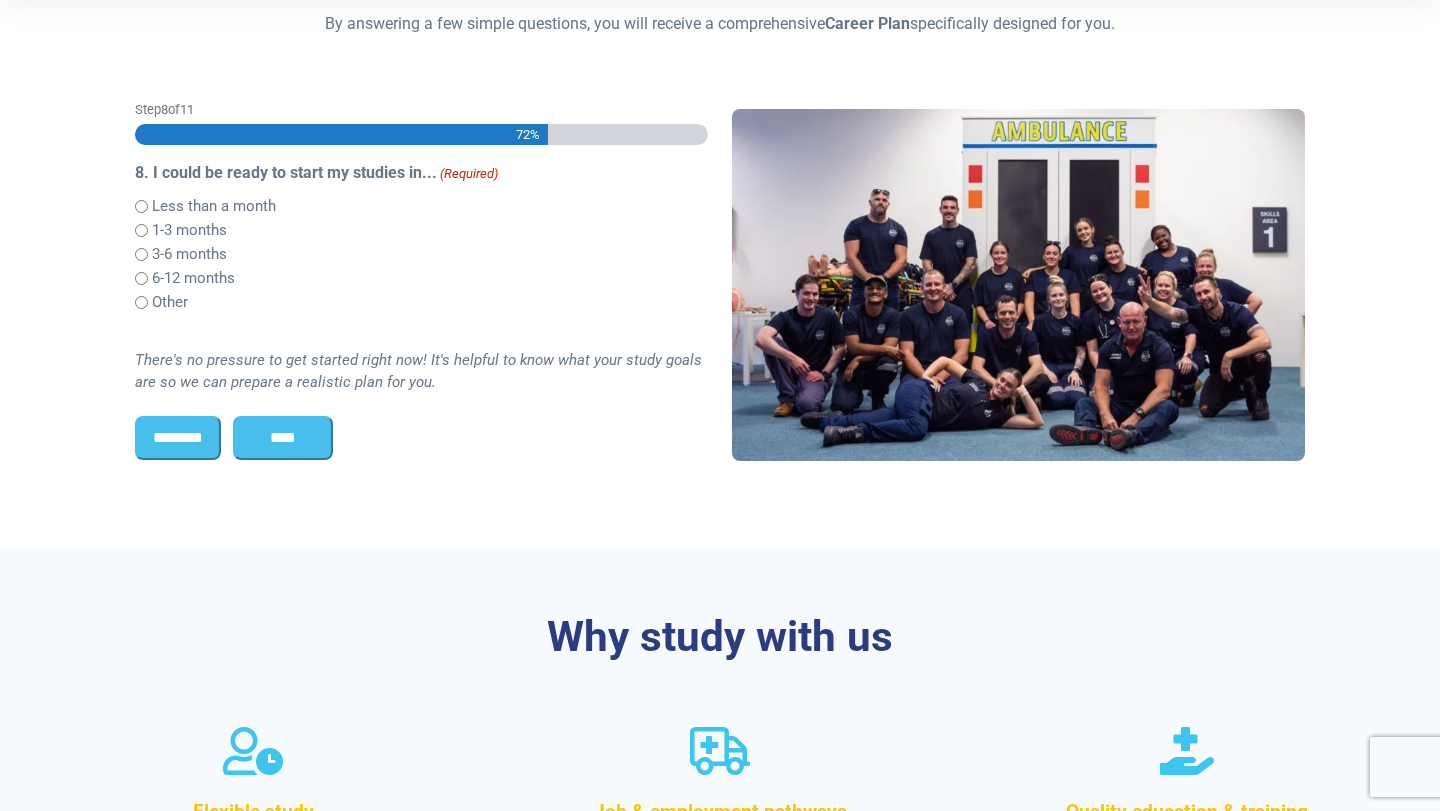 click on "Less than a month" at bounding box center (214, 206) 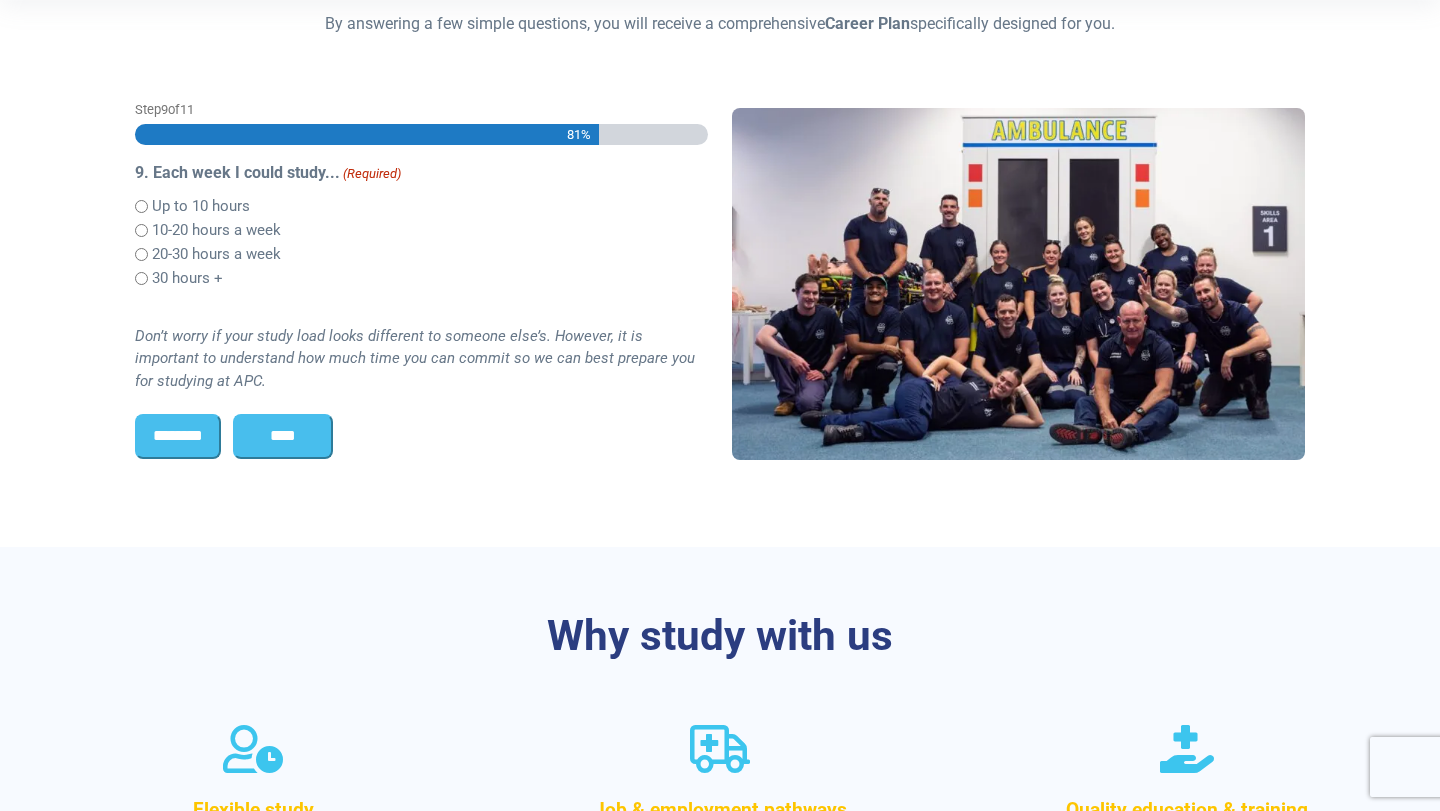 scroll, scrollTop: 0, scrollLeft: 0, axis: both 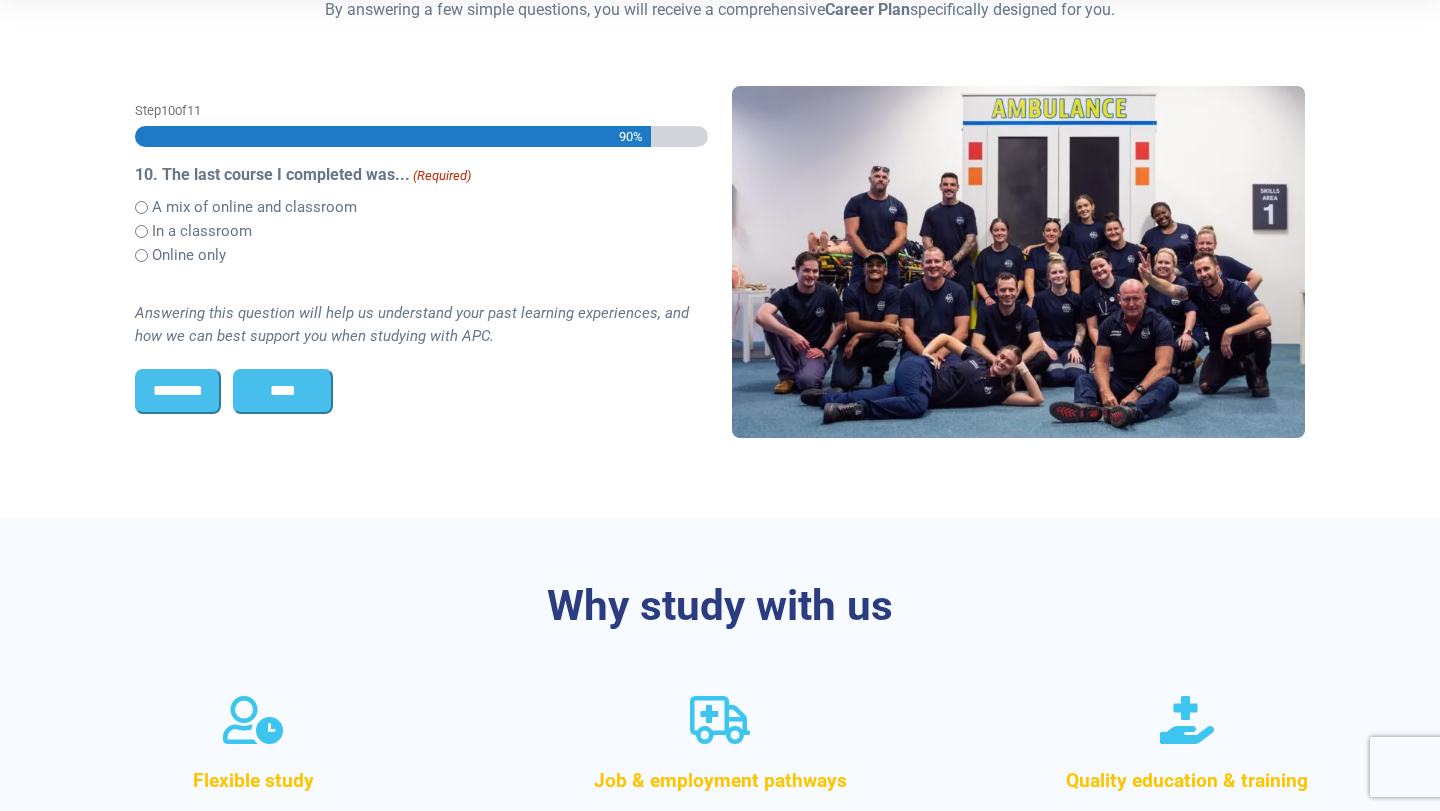 click on "A mix of online and classroom" at bounding box center (254, 207) 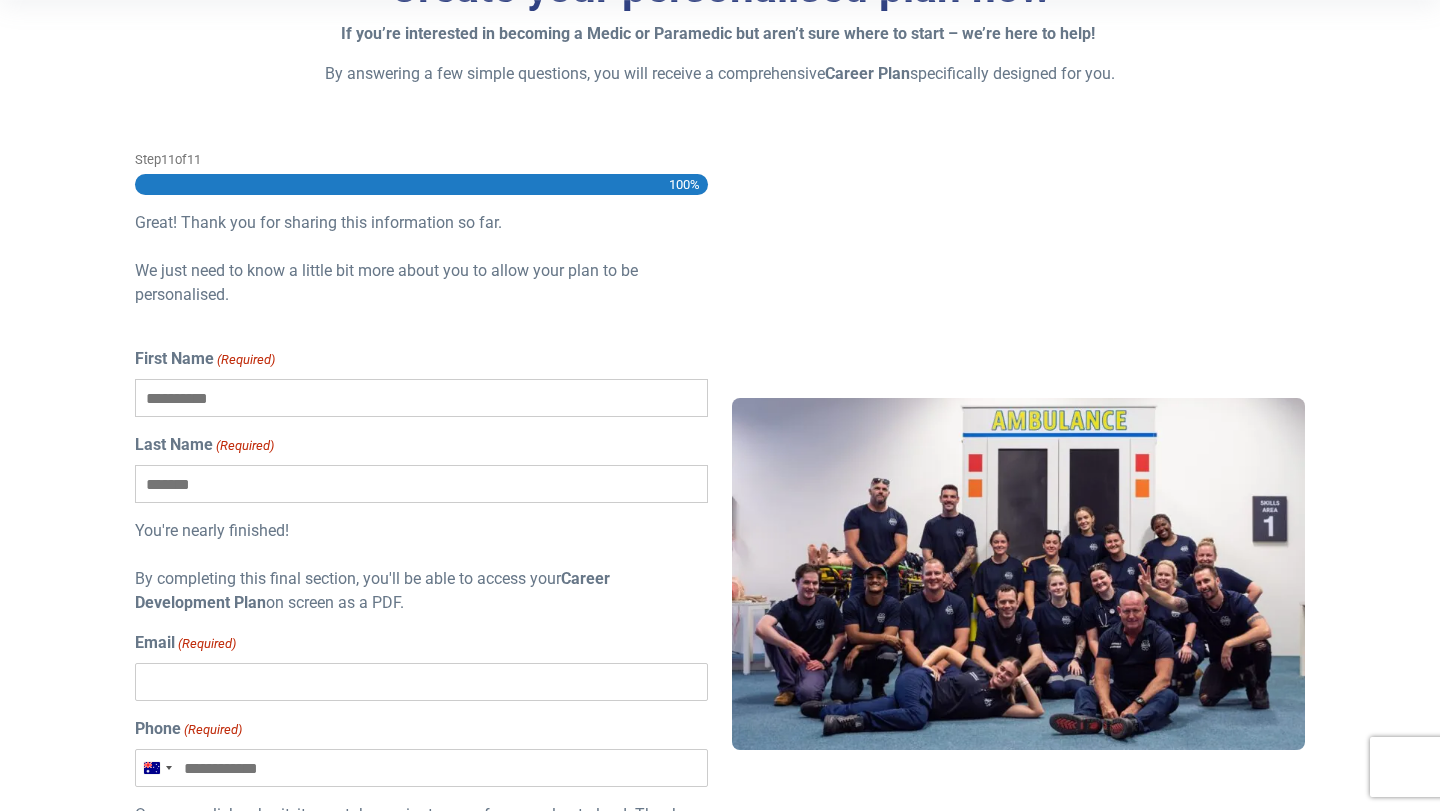 scroll, scrollTop: 481, scrollLeft: 0, axis: vertical 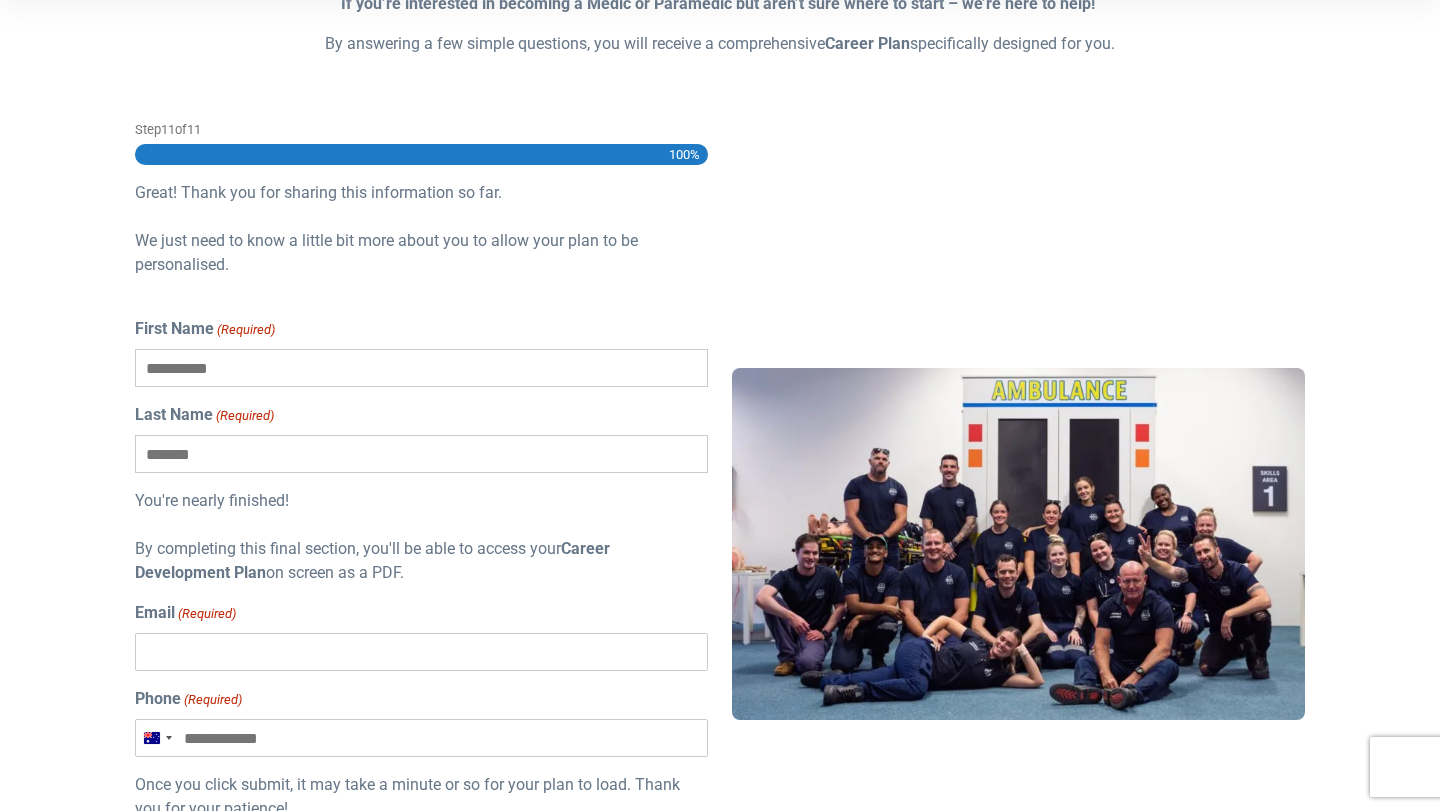 click on "First Name (Required)" at bounding box center (421, 368) 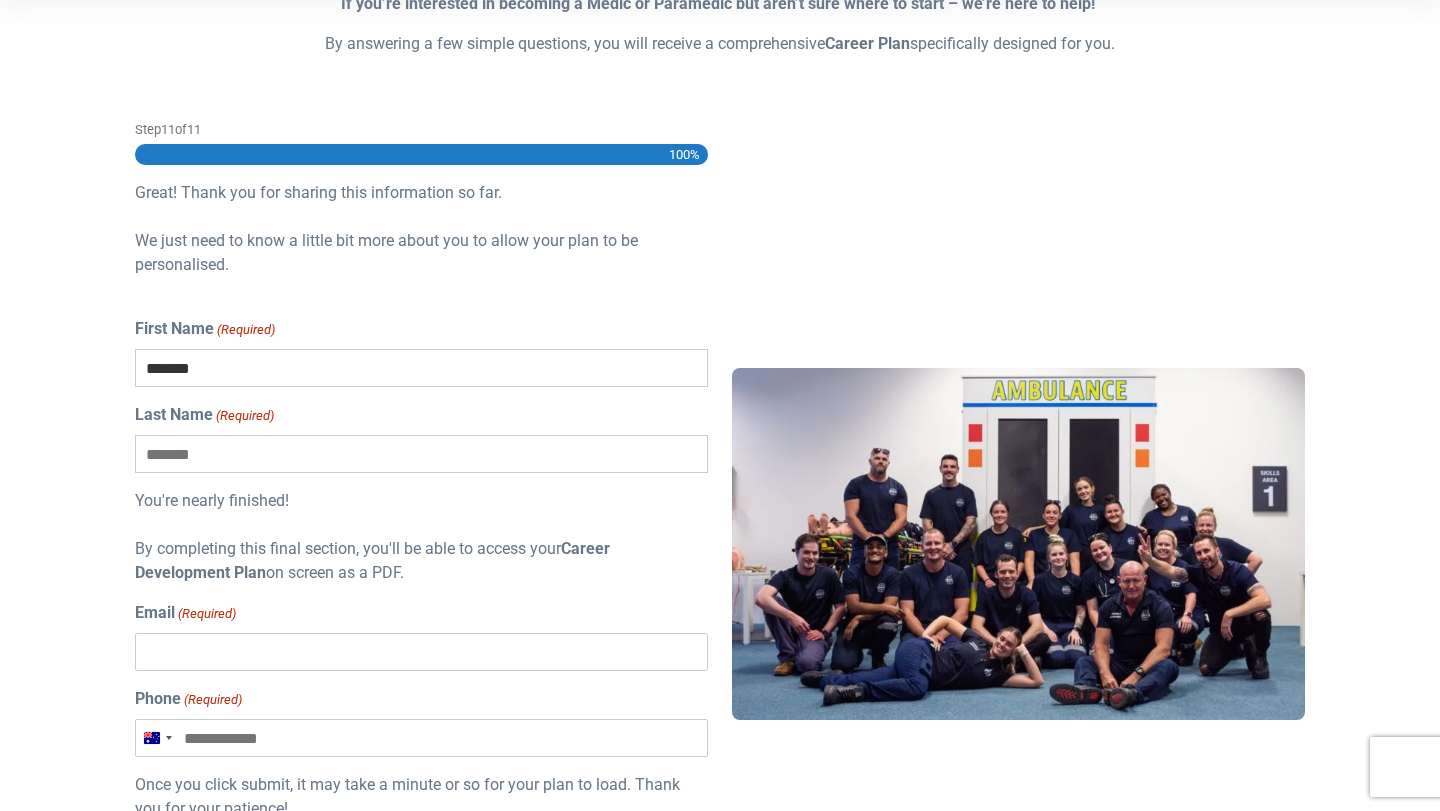 type on "*****" 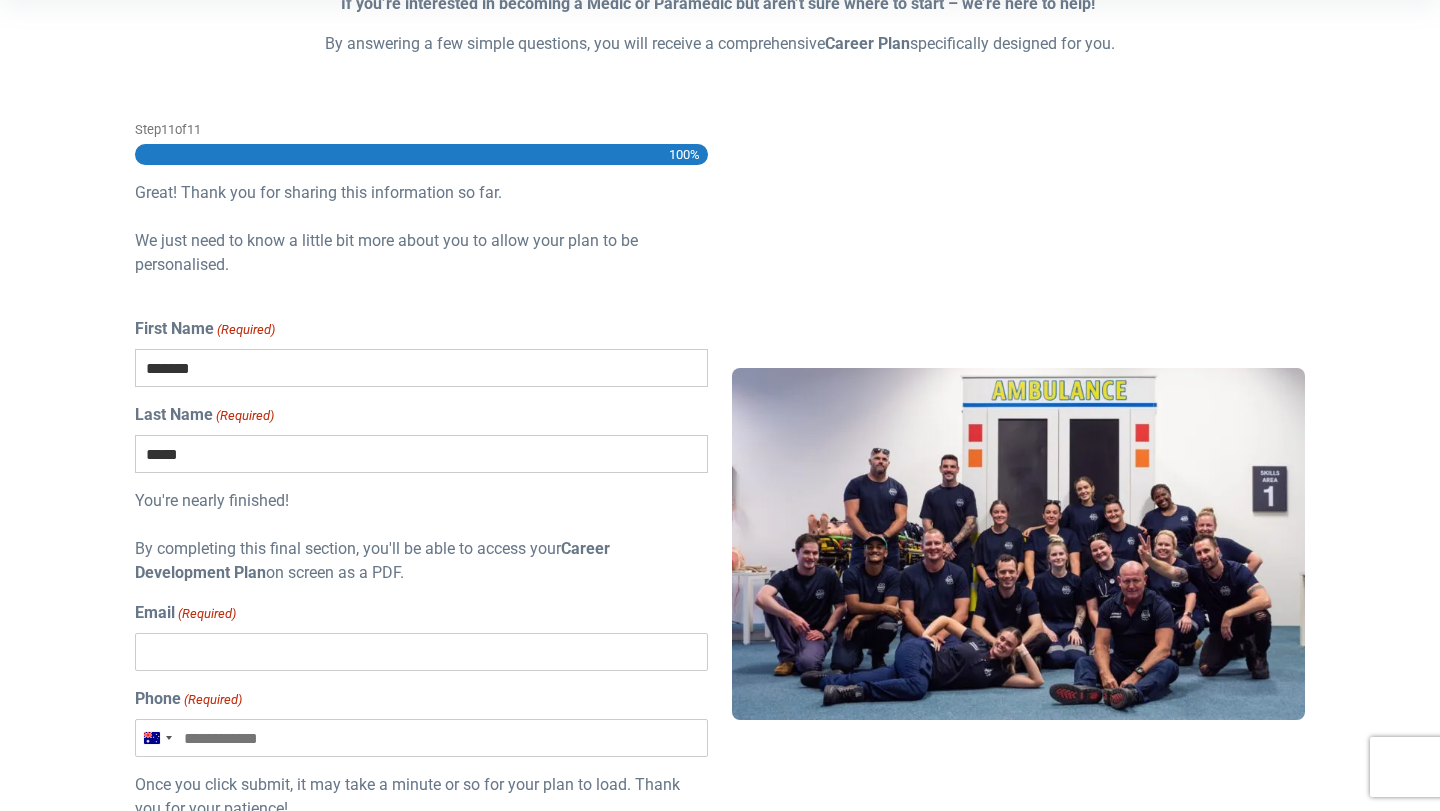 type on "**********" 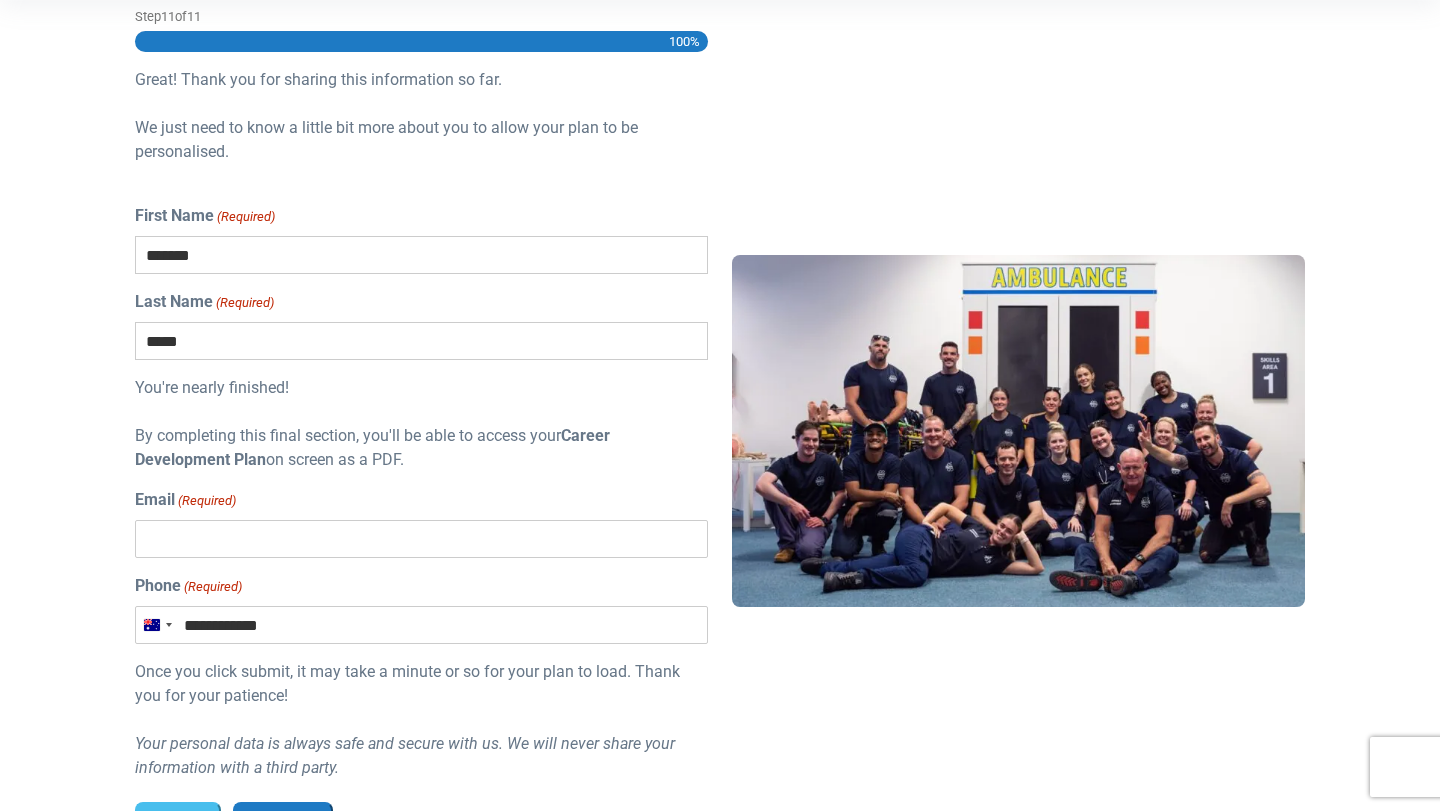scroll, scrollTop: 596, scrollLeft: 0, axis: vertical 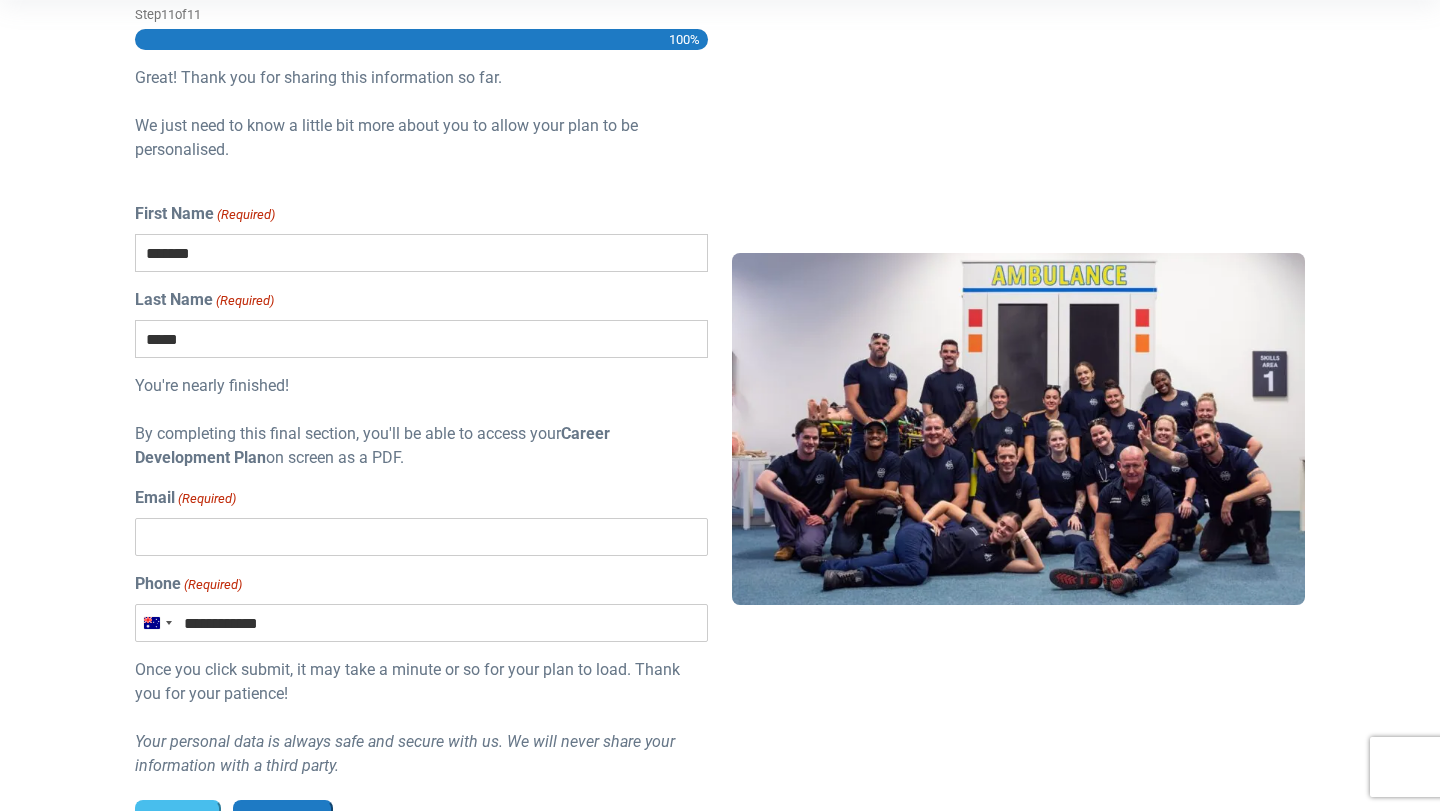 click on "Email (Required)" at bounding box center [421, 537] 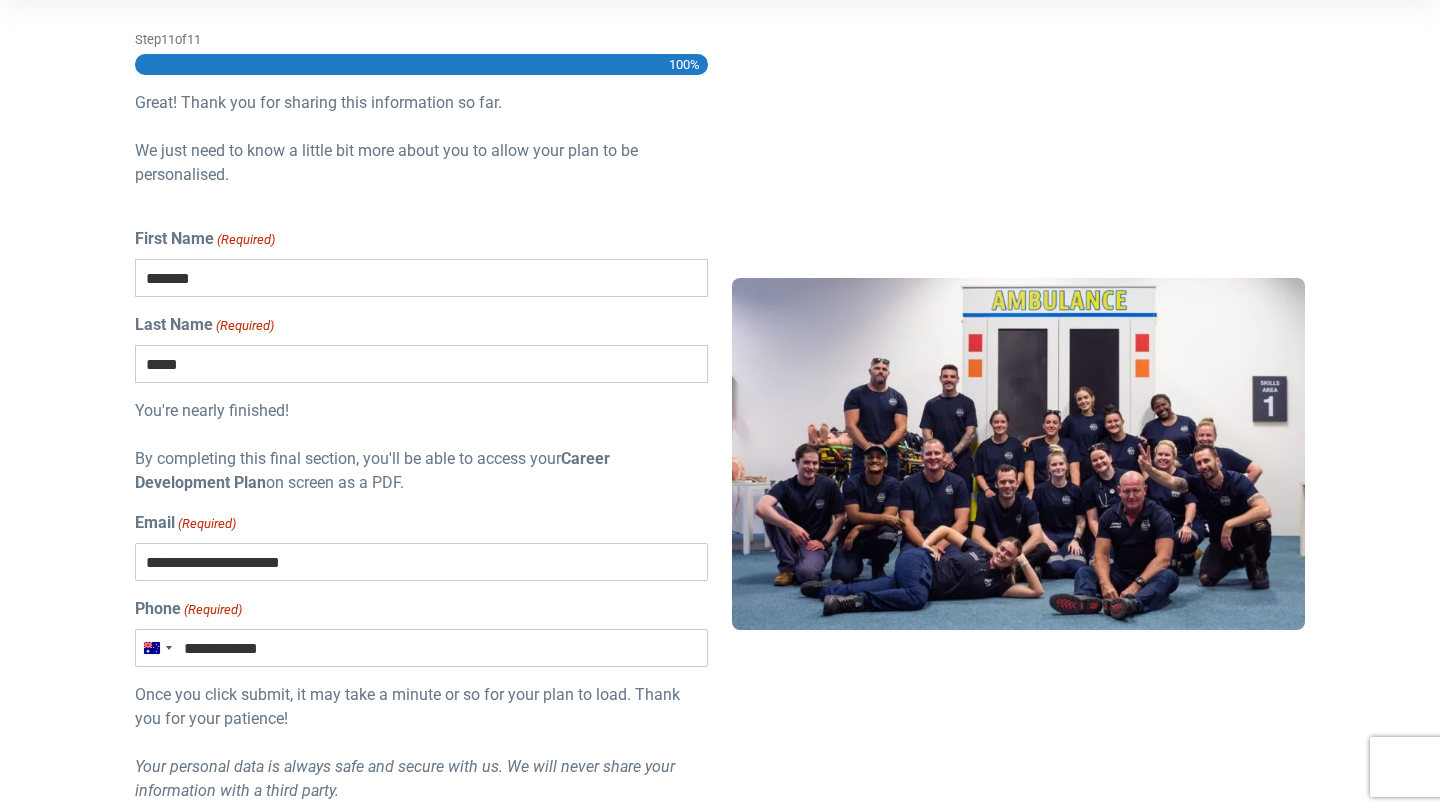 scroll, scrollTop: 716, scrollLeft: 0, axis: vertical 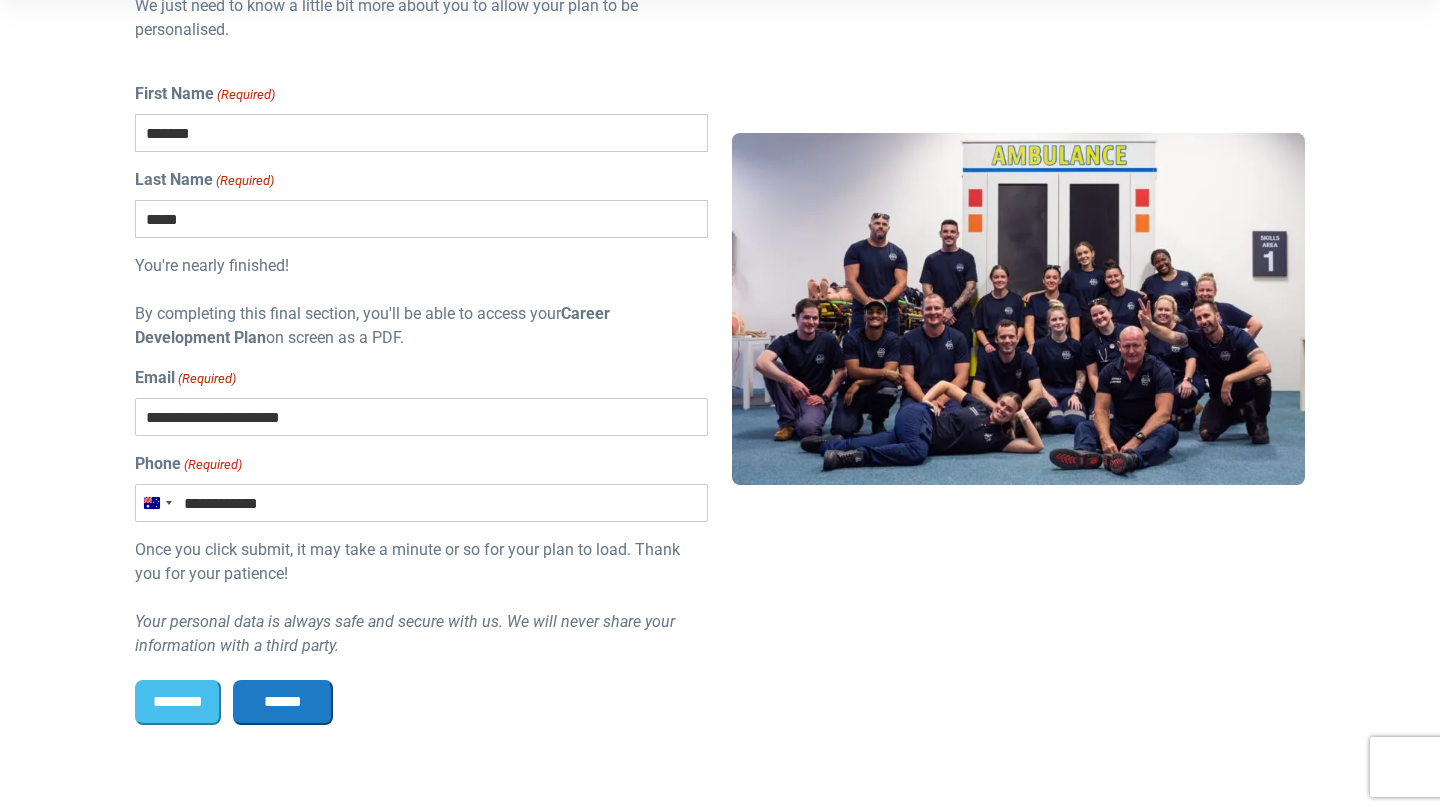 type on "**********" 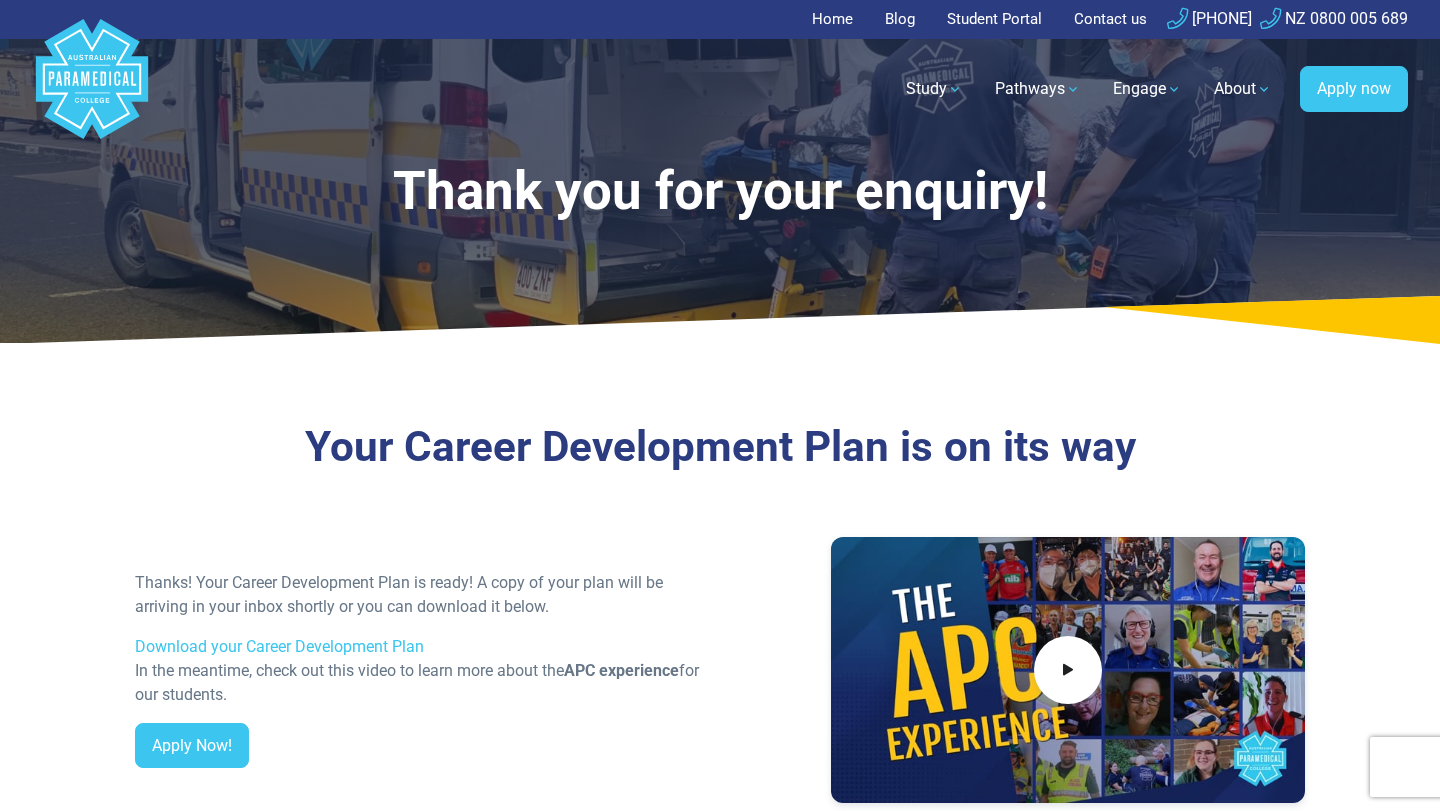 scroll, scrollTop: 0, scrollLeft: 0, axis: both 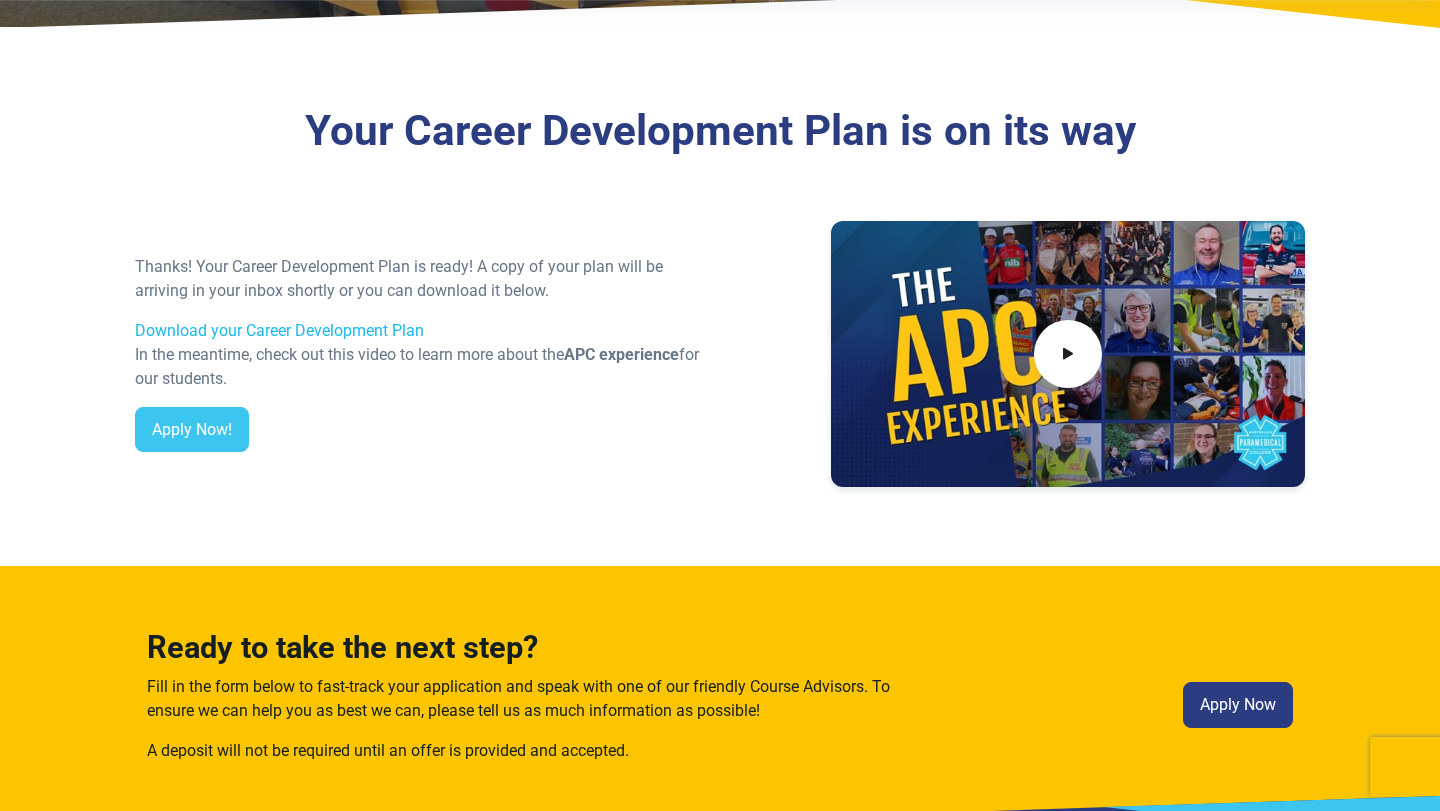 click on "Download your Career Development Plan" at bounding box center (279, 330) 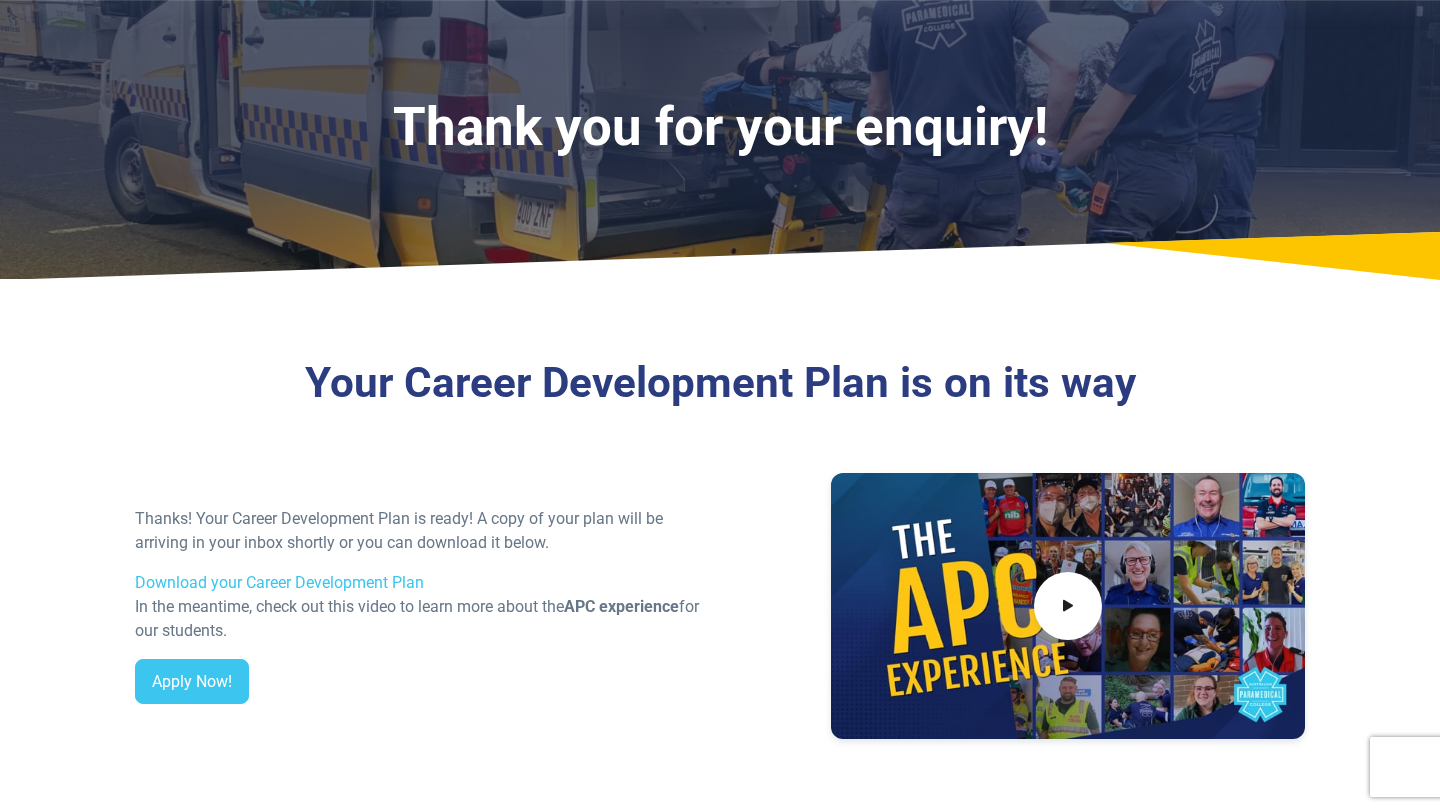 scroll, scrollTop: 0, scrollLeft: 0, axis: both 